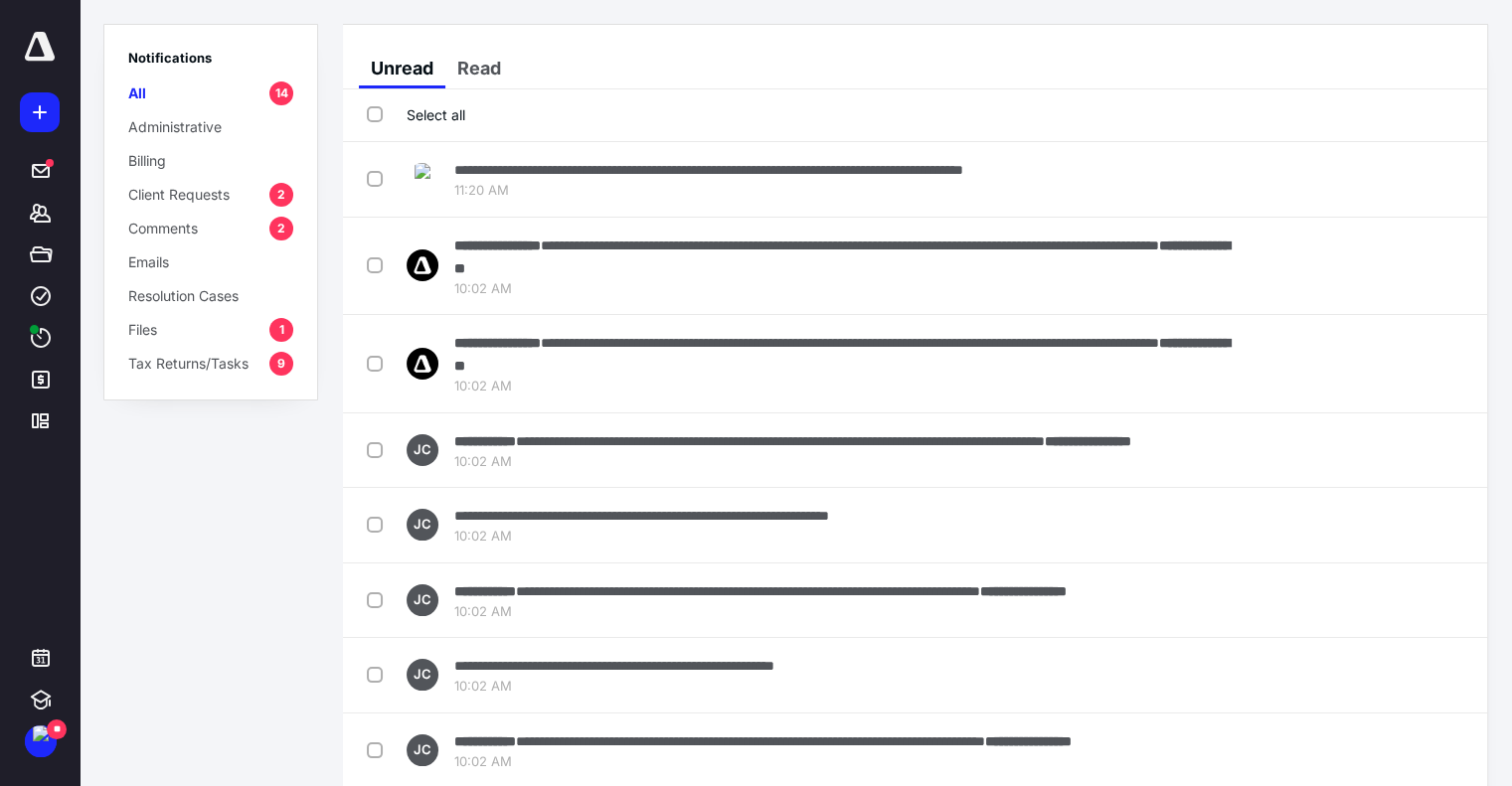 scroll, scrollTop: 0, scrollLeft: 0, axis: both 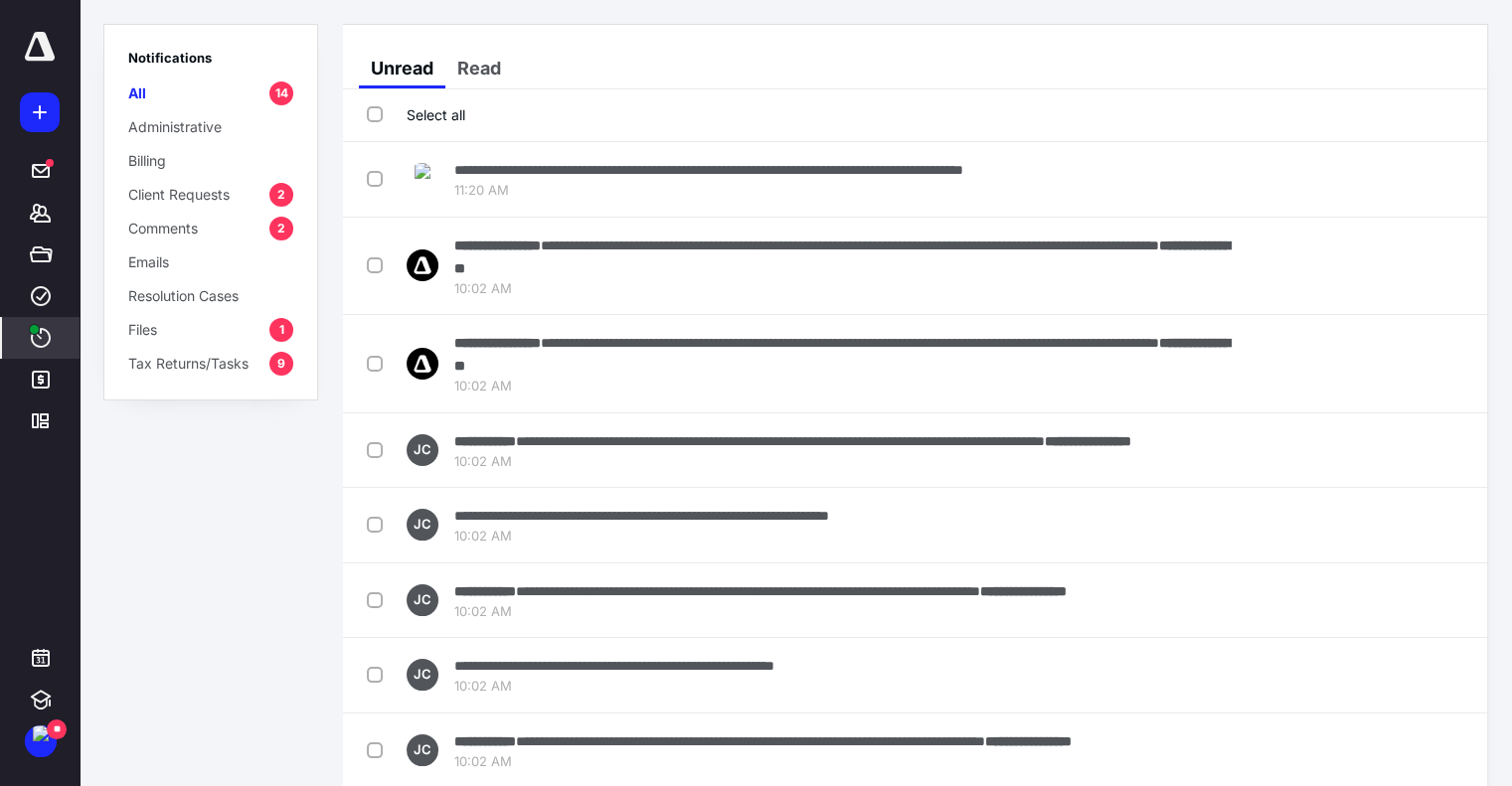 click on "****" at bounding box center (41, 338) 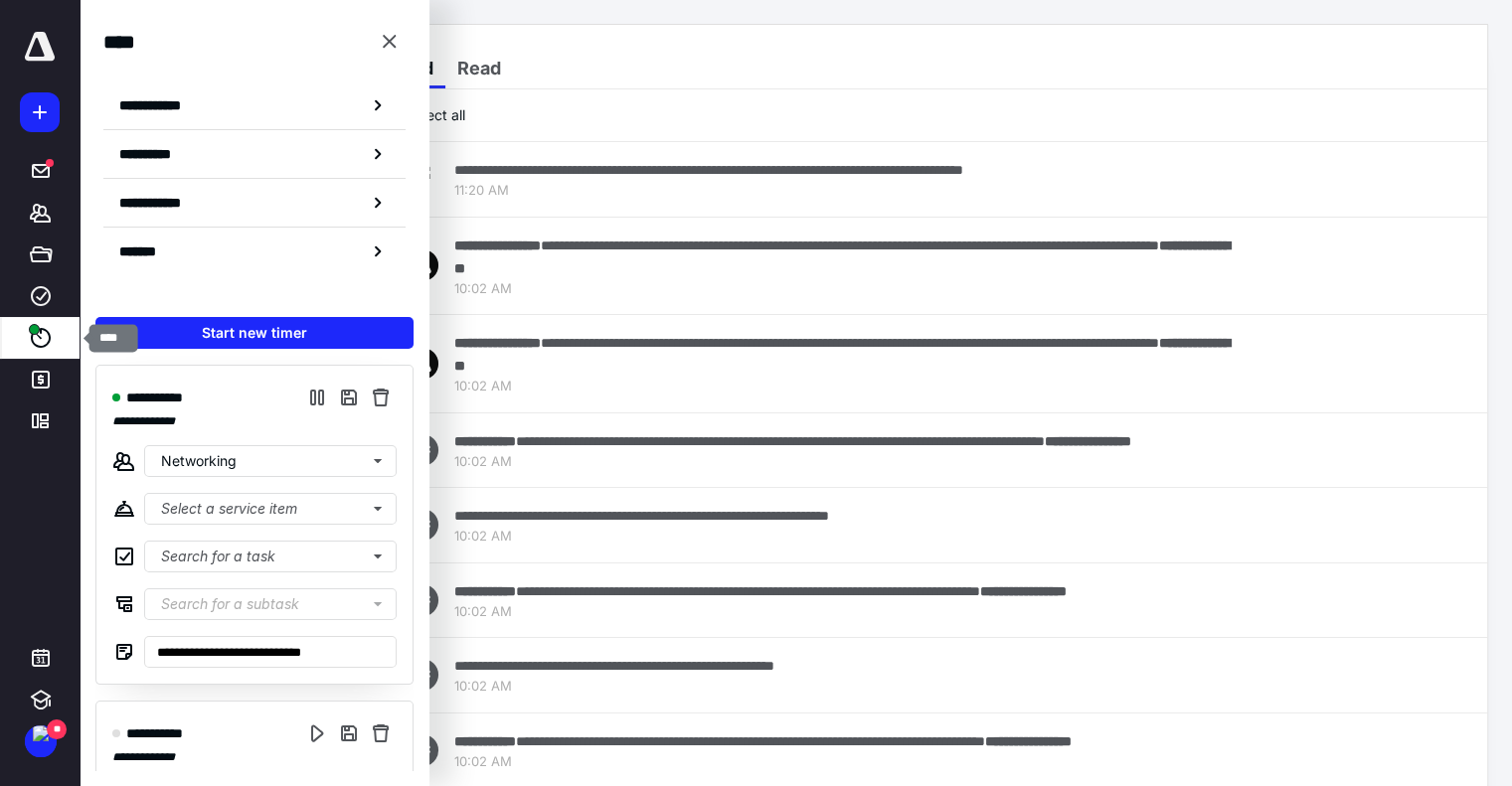 click on "****" at bounding box center (41, 338) 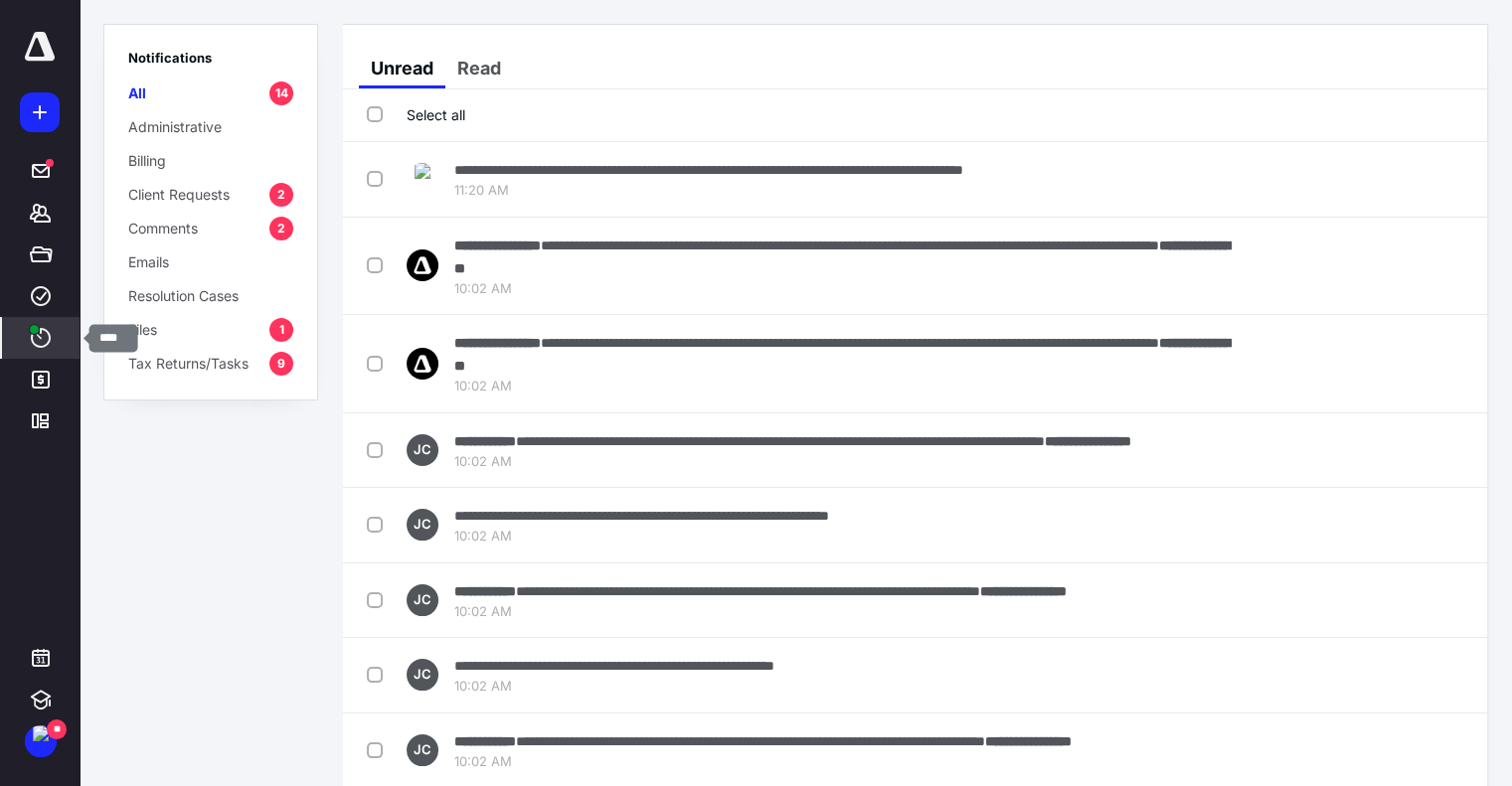 click on "****" at bounding box center (41, 338) 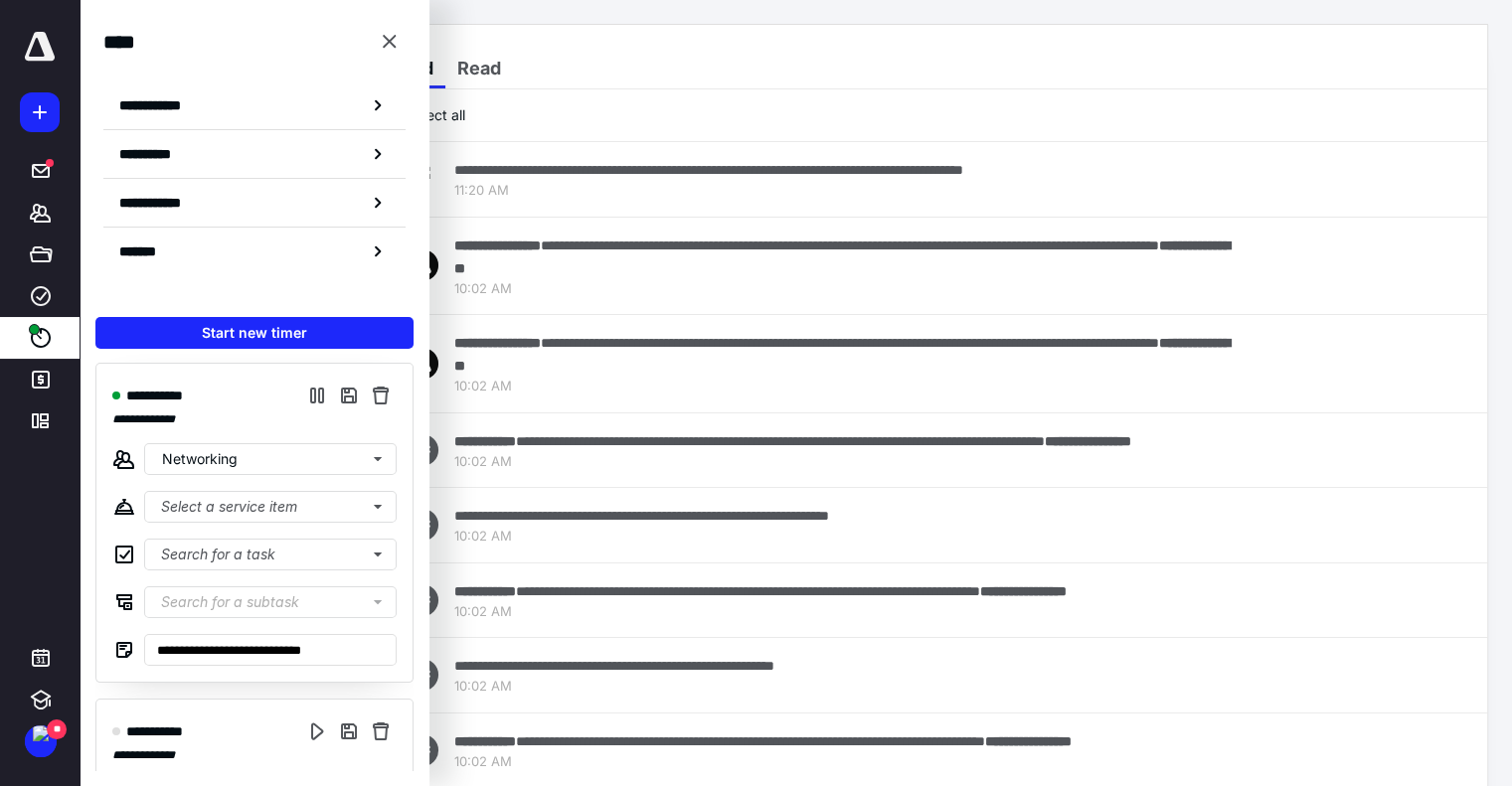scroll, scrollTop: 0, scrollLeft: 0, axis: both 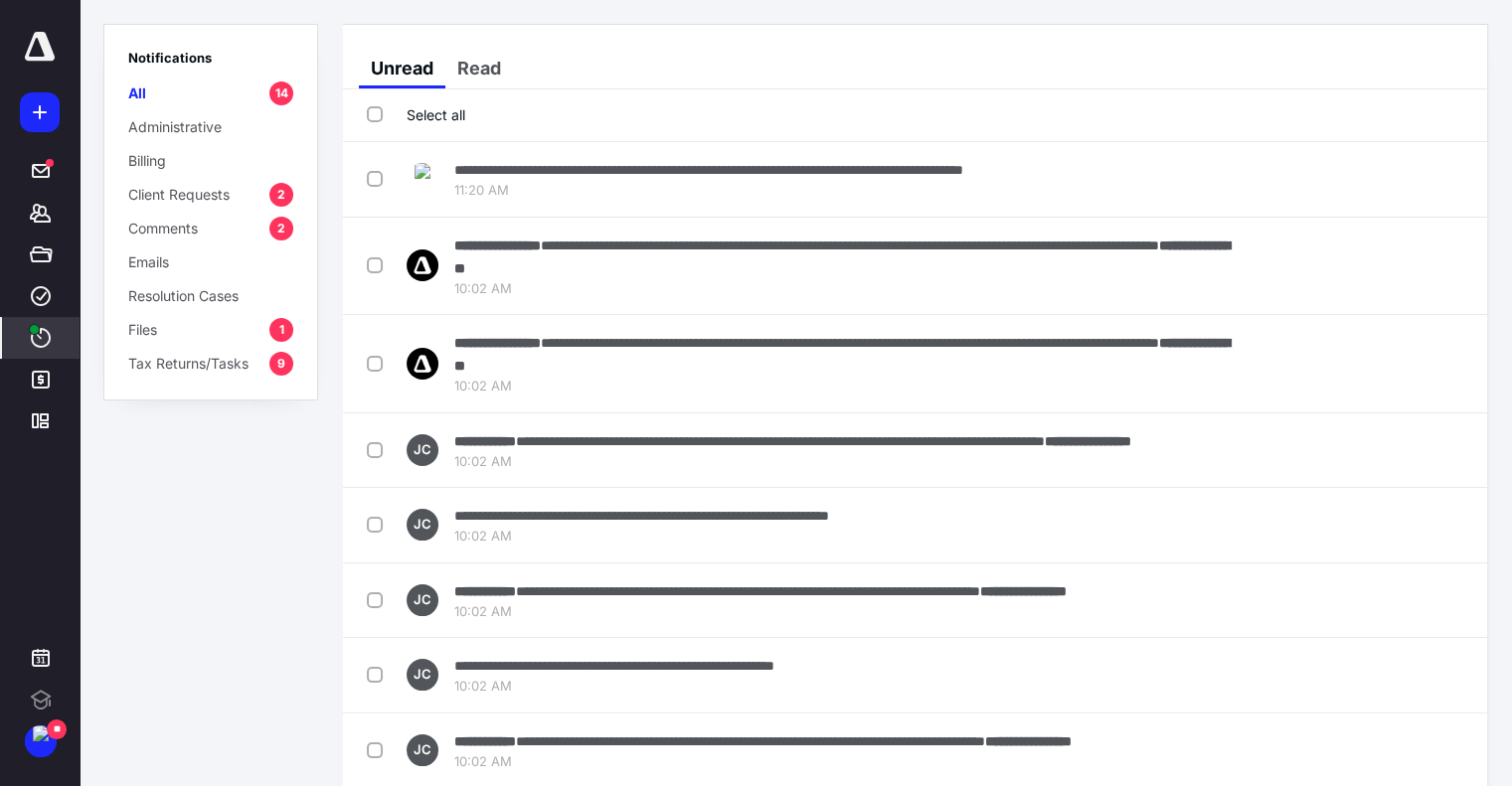 click 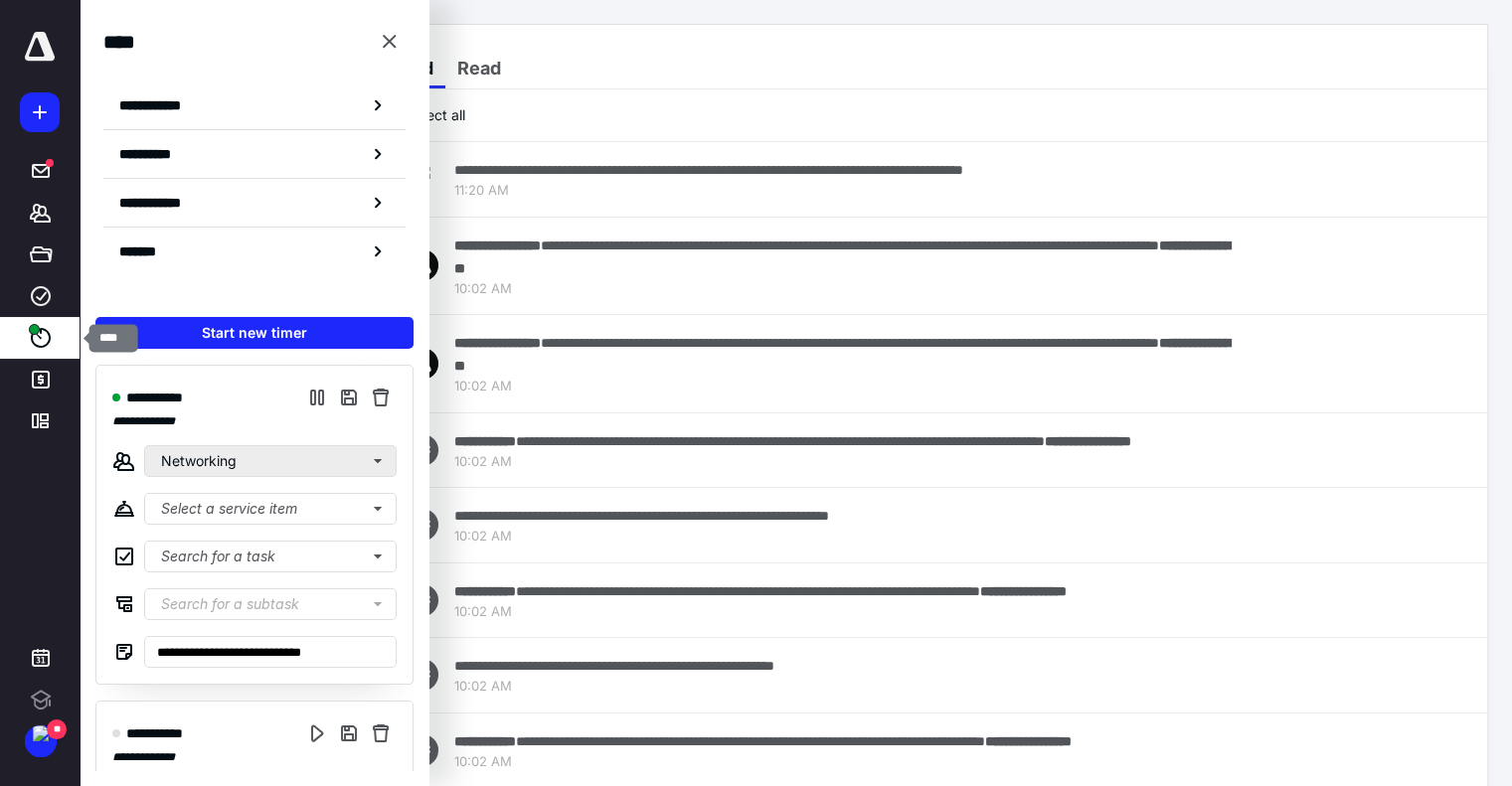scroll, scrollTop: 0, scrollLeft: 0, axis: both 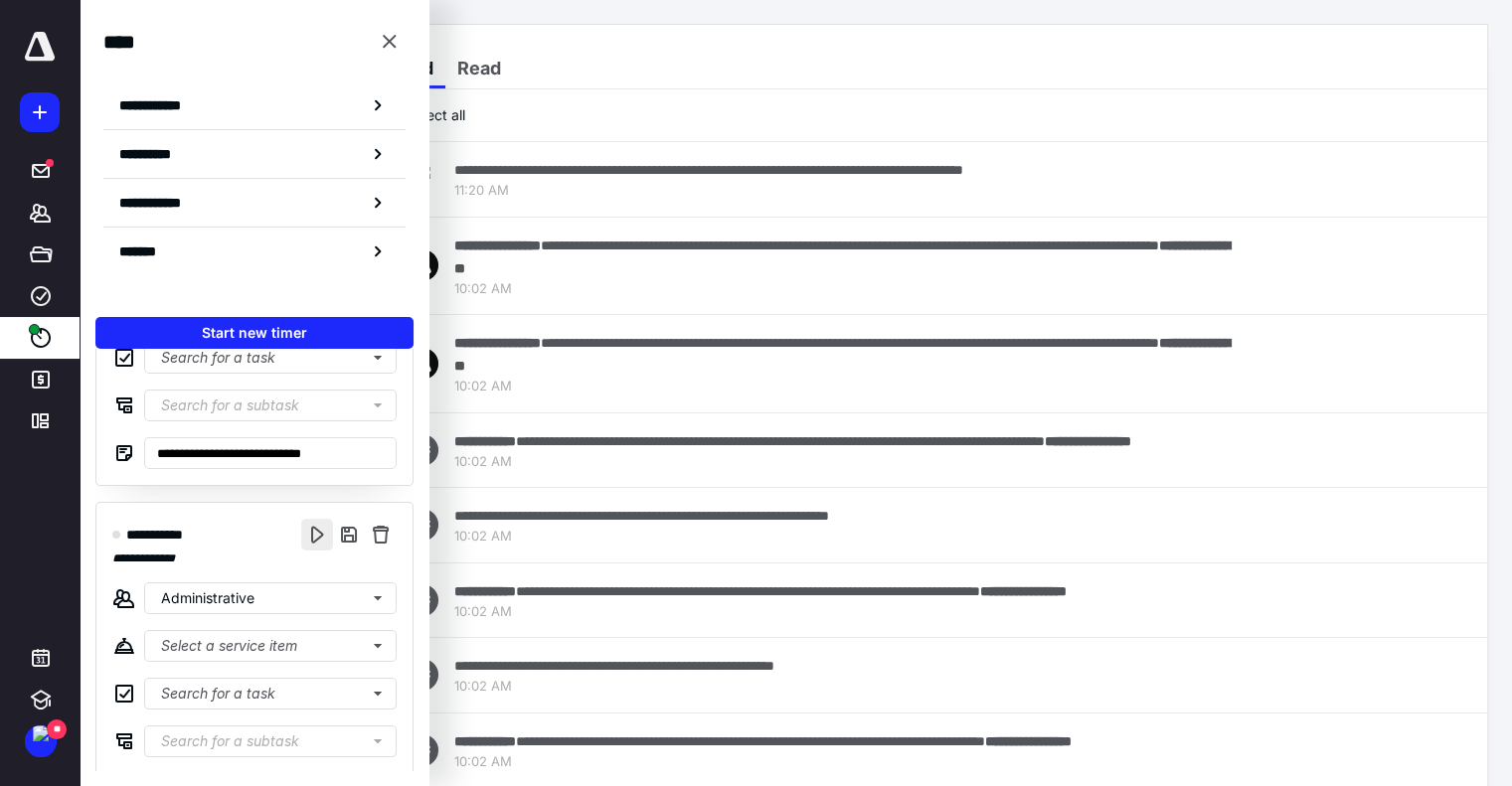 click at bounding box center (317, 535) 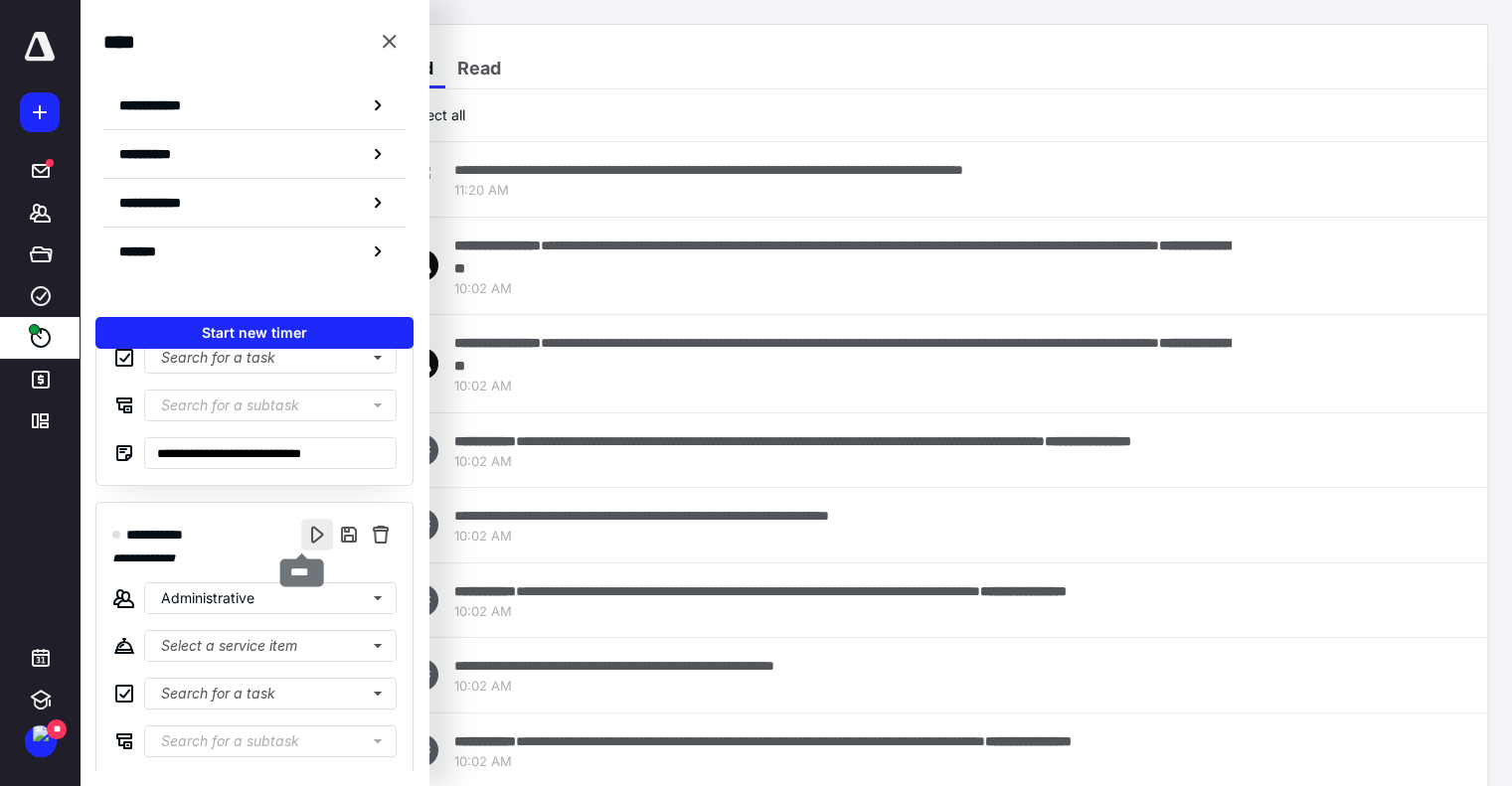 scroll, scrollTop: 0, scrollLeft: 0, axis: both 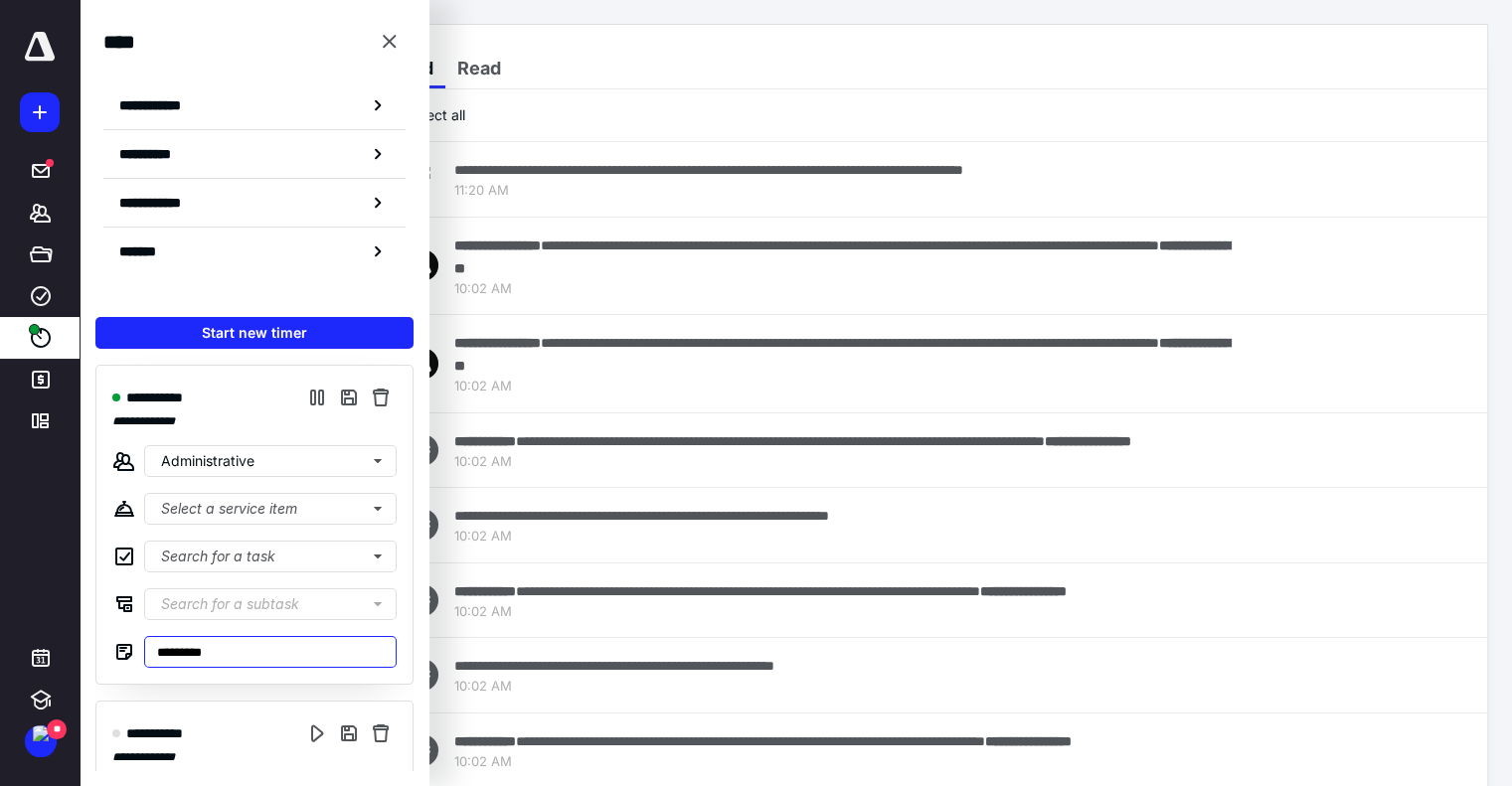 click on "*********" at bounding box center [270, 652] 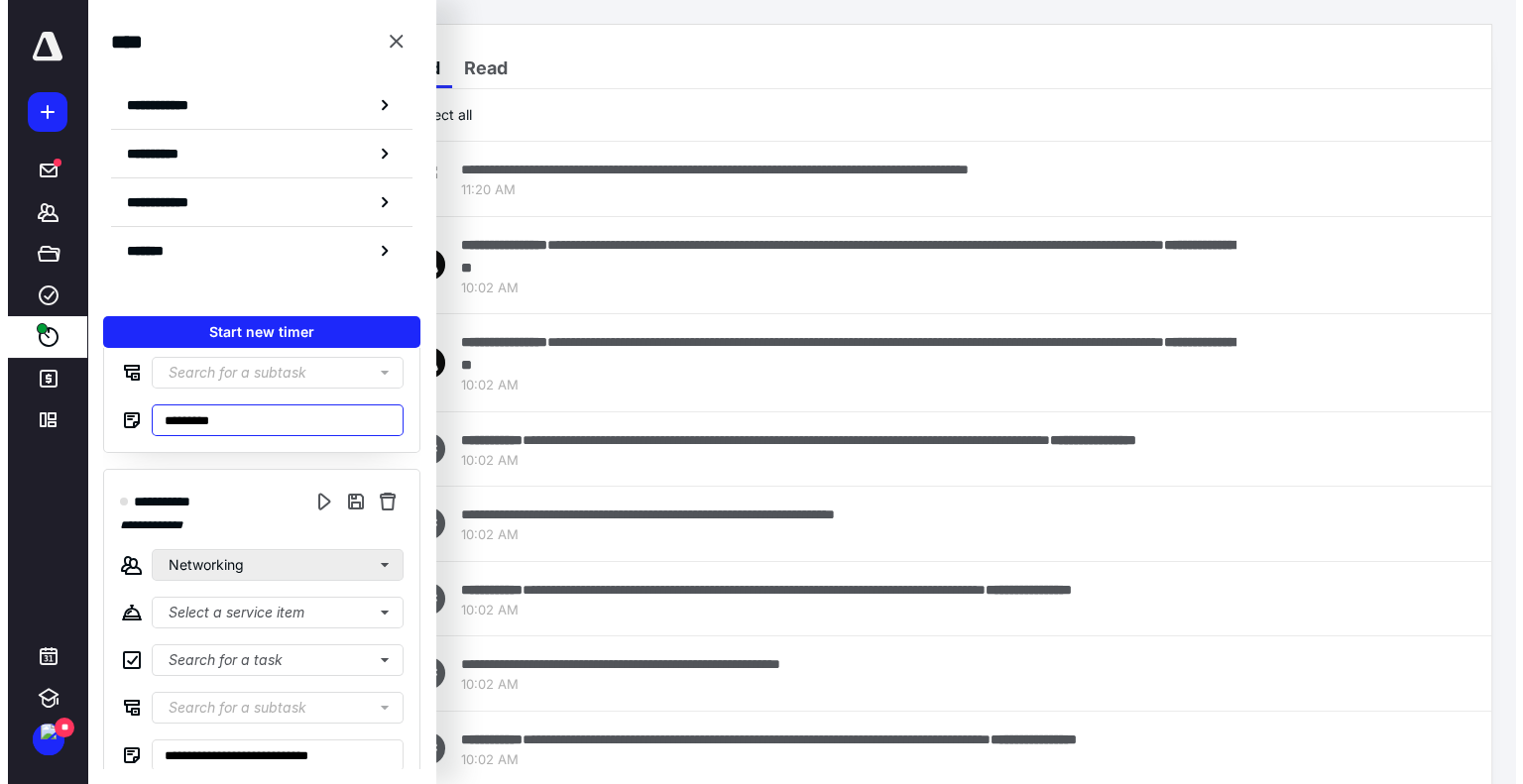 scroll, scrollTop: 248, scrollLeft: 0, axis: vertical 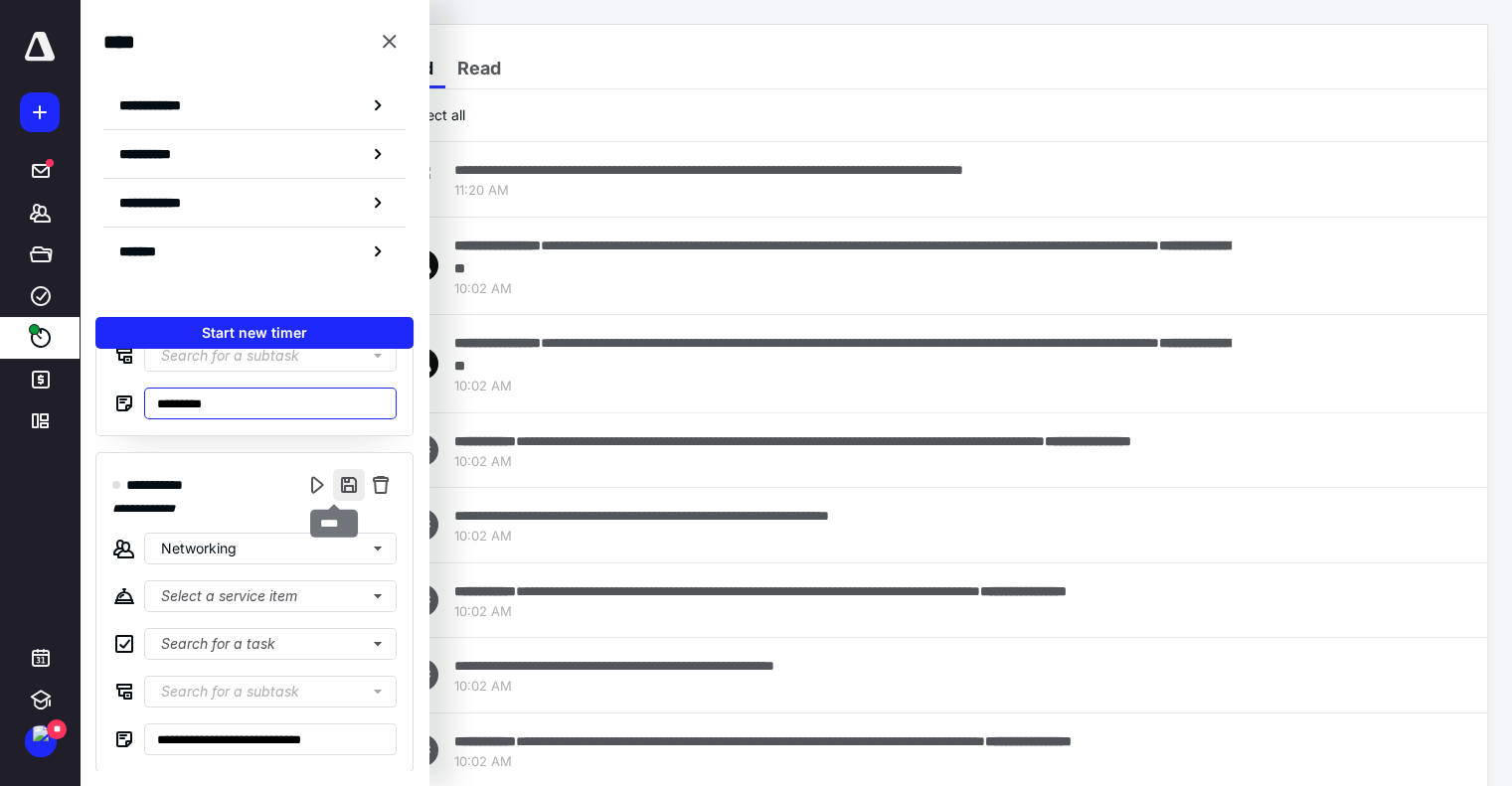 type on "*********" 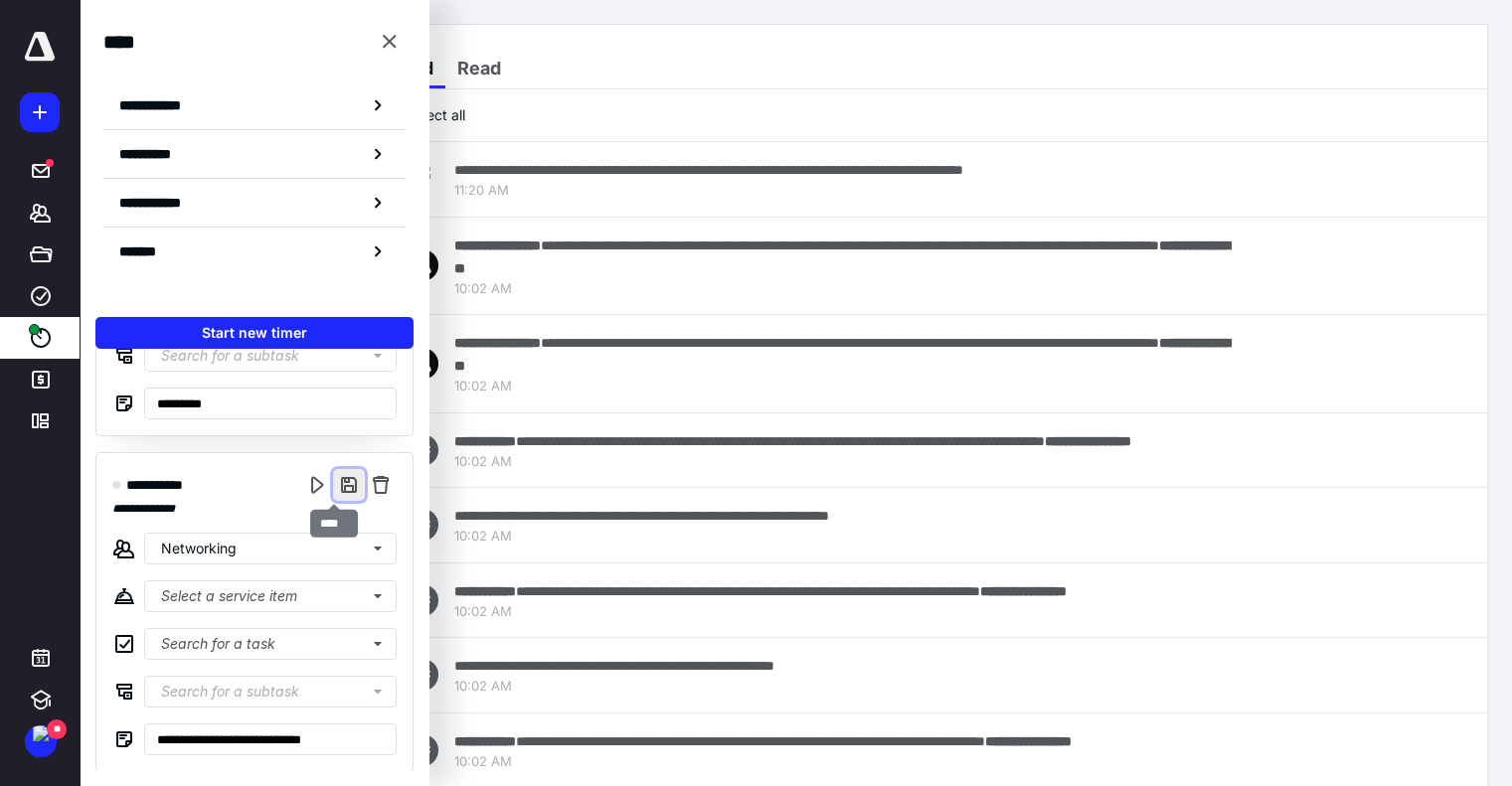 click at bounding box center [349, 485] 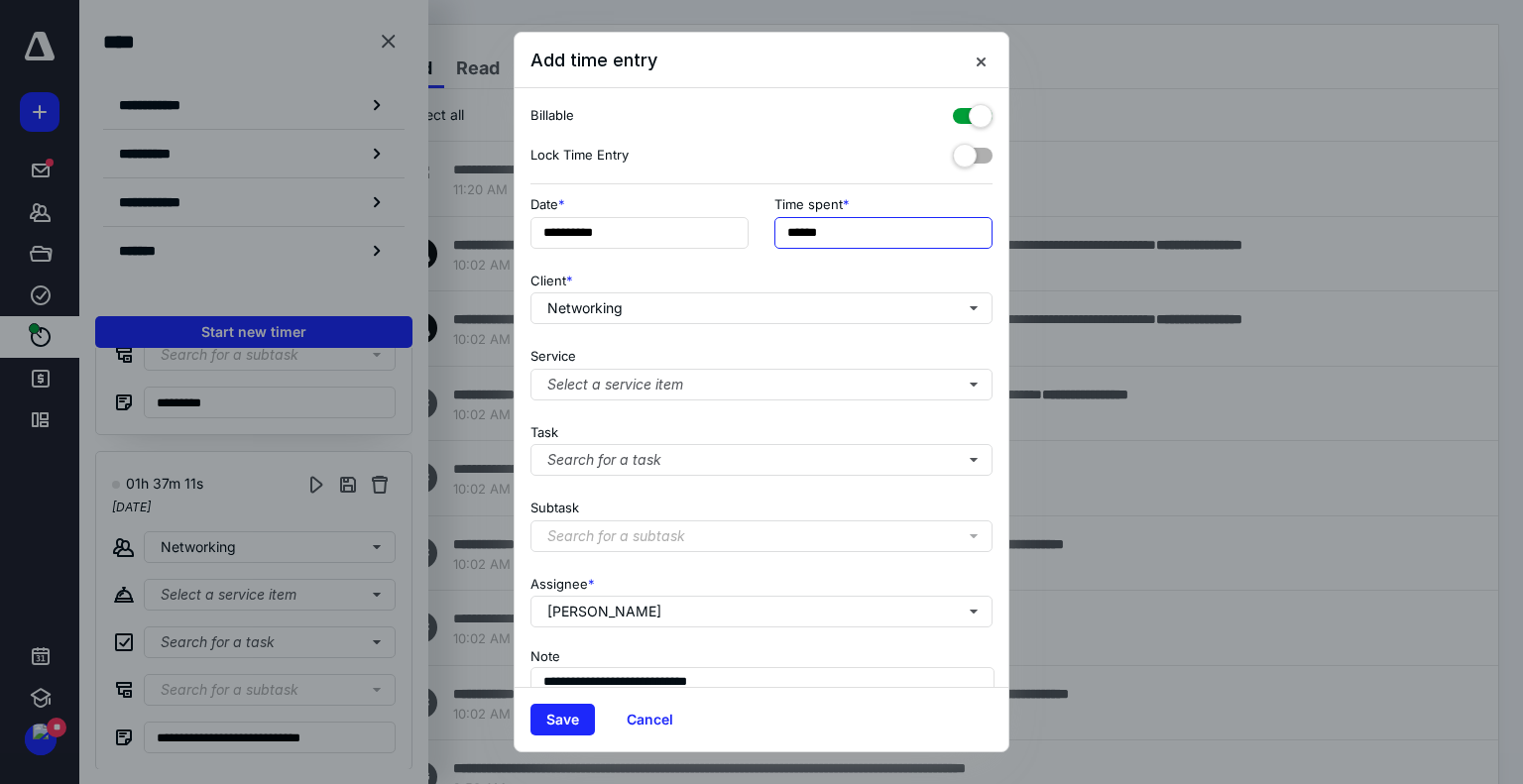 drag, startPoint x: 803, startPoint y: 230, endPoint x: 780, endPoint y: 229, distance: 23.021729 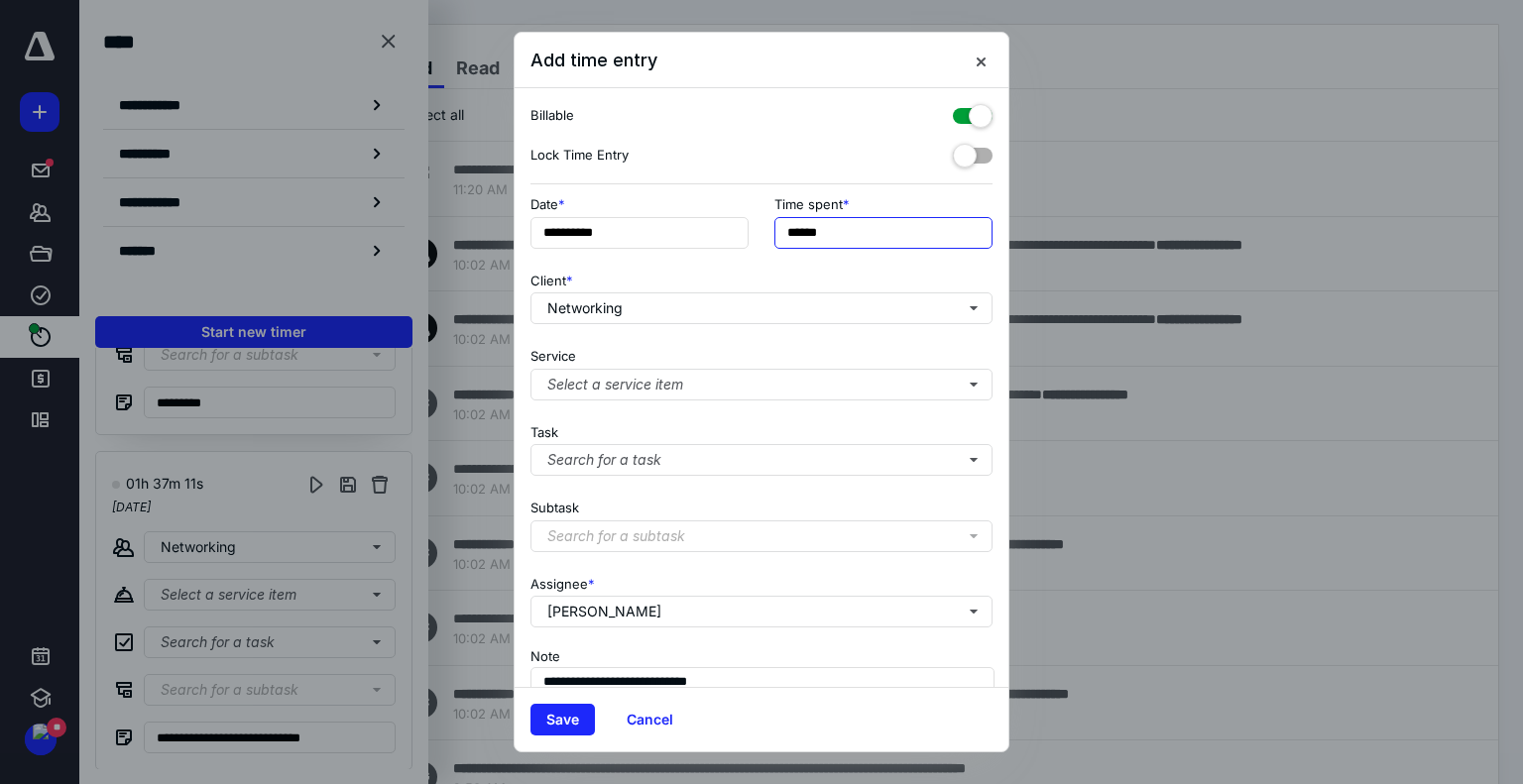 type on "******" 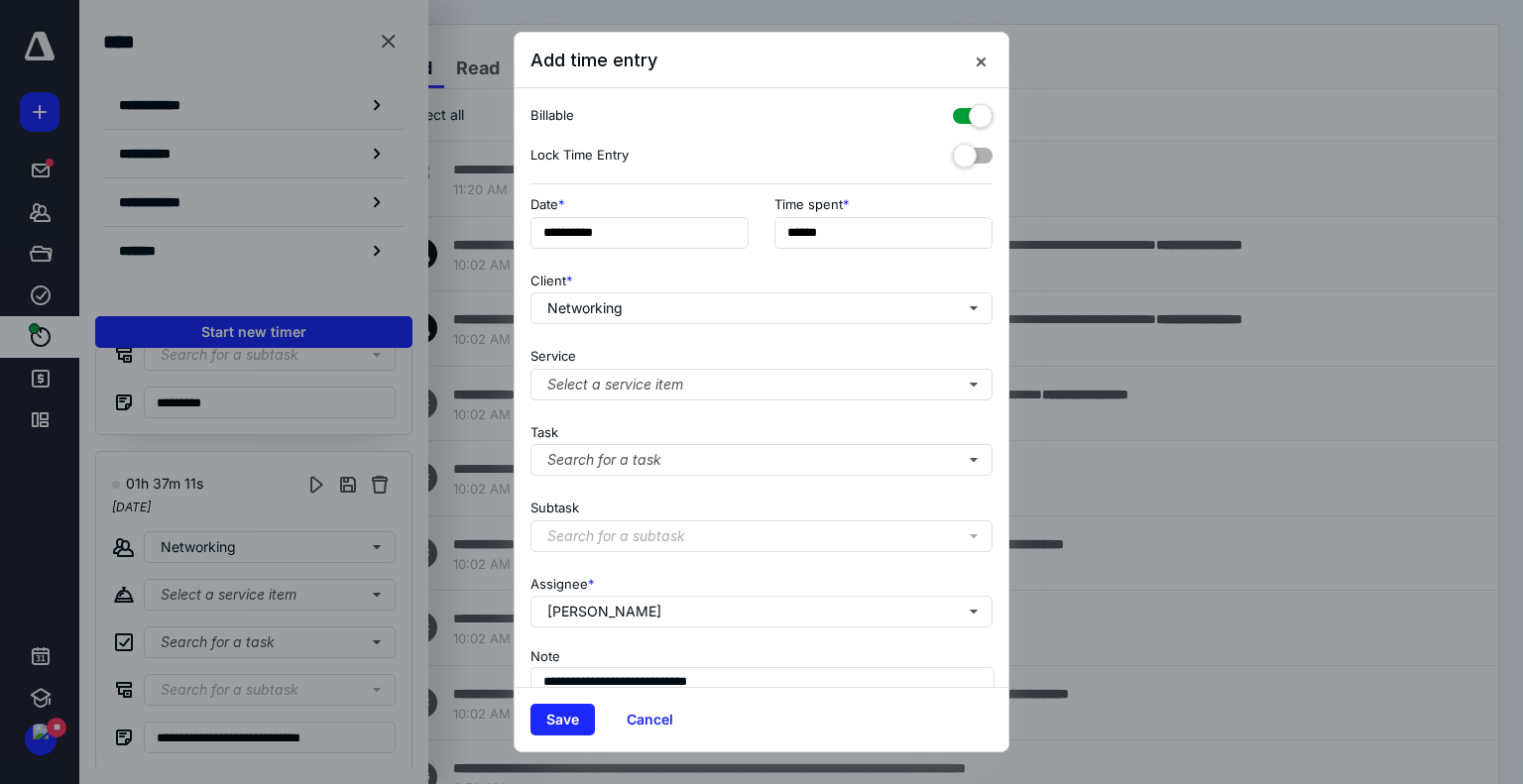 click at bounding box center [973, 112] 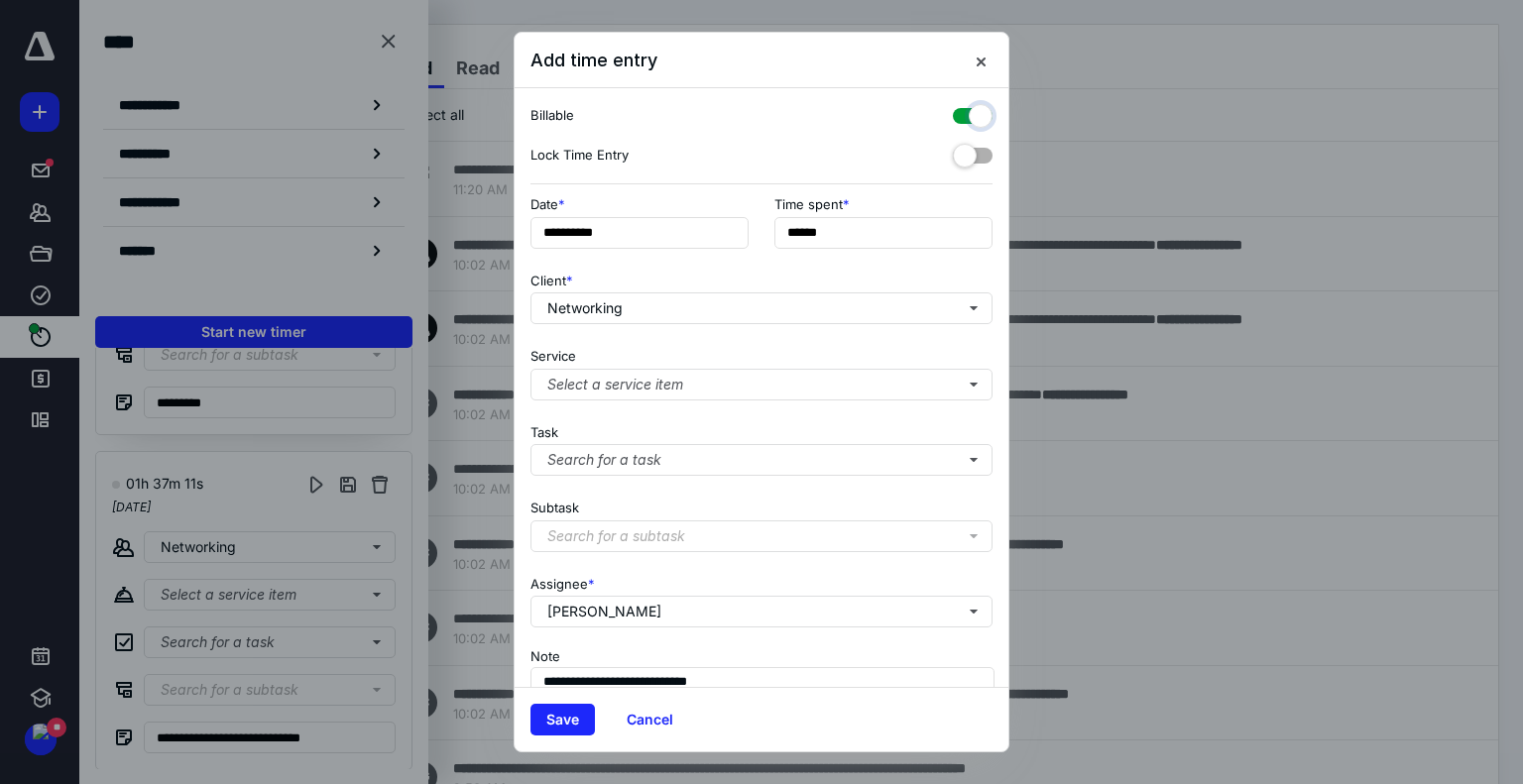 click at bounding box center (963, 113) 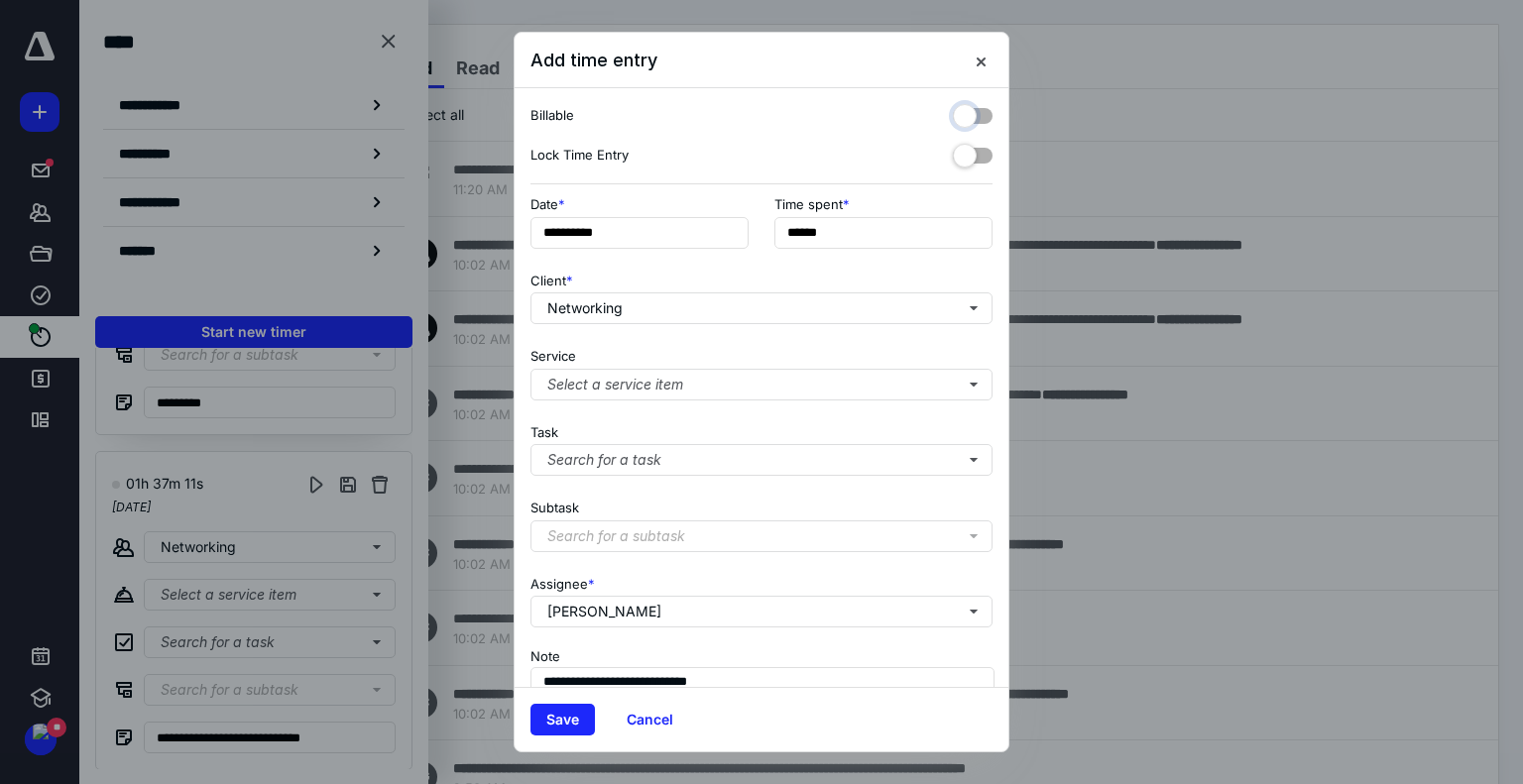 checkbox on "false" 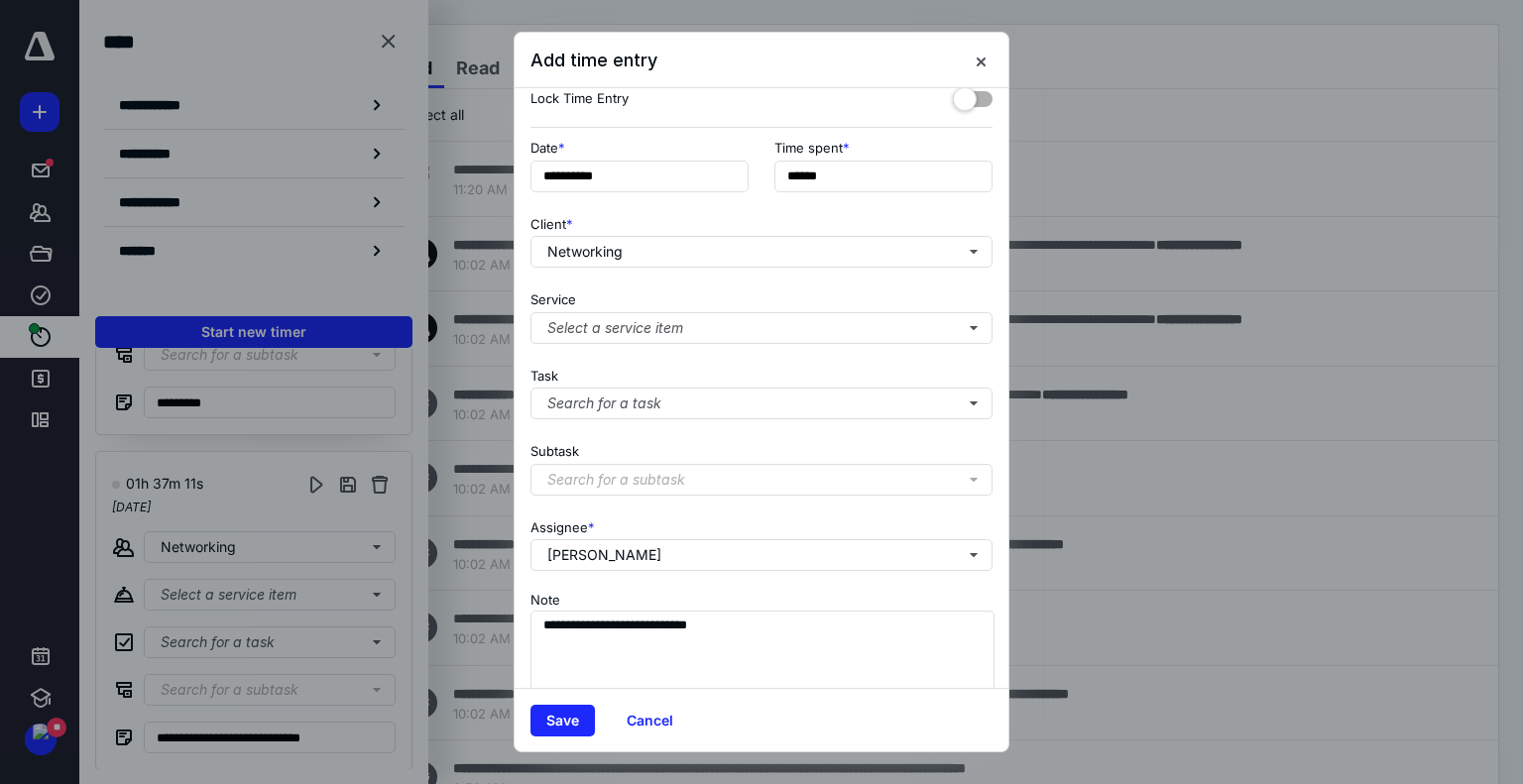 scroll, scrollTop: 108, scrollLeft: 0, axis: vertical 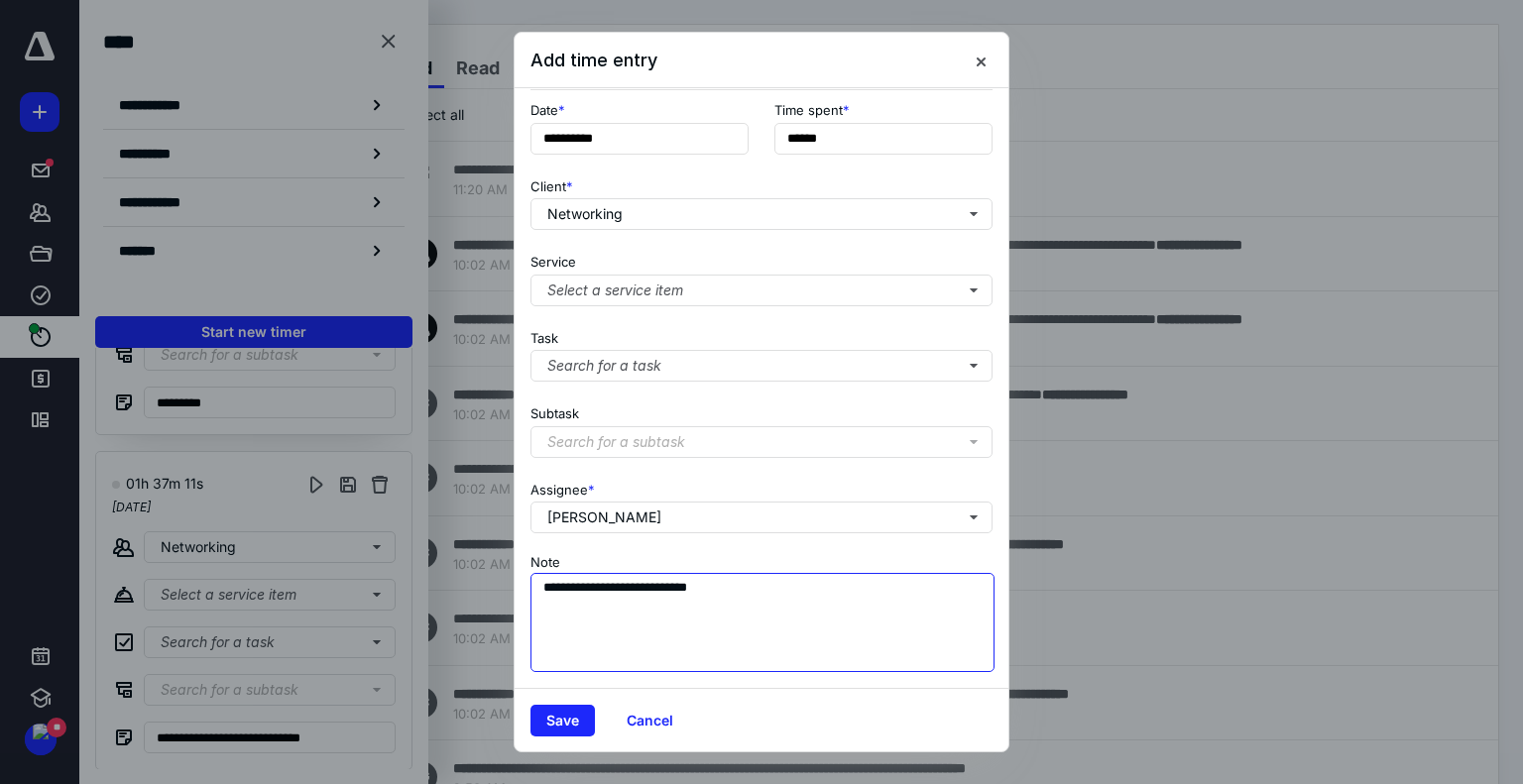 click on "**********" at bounding box center (762, 622) 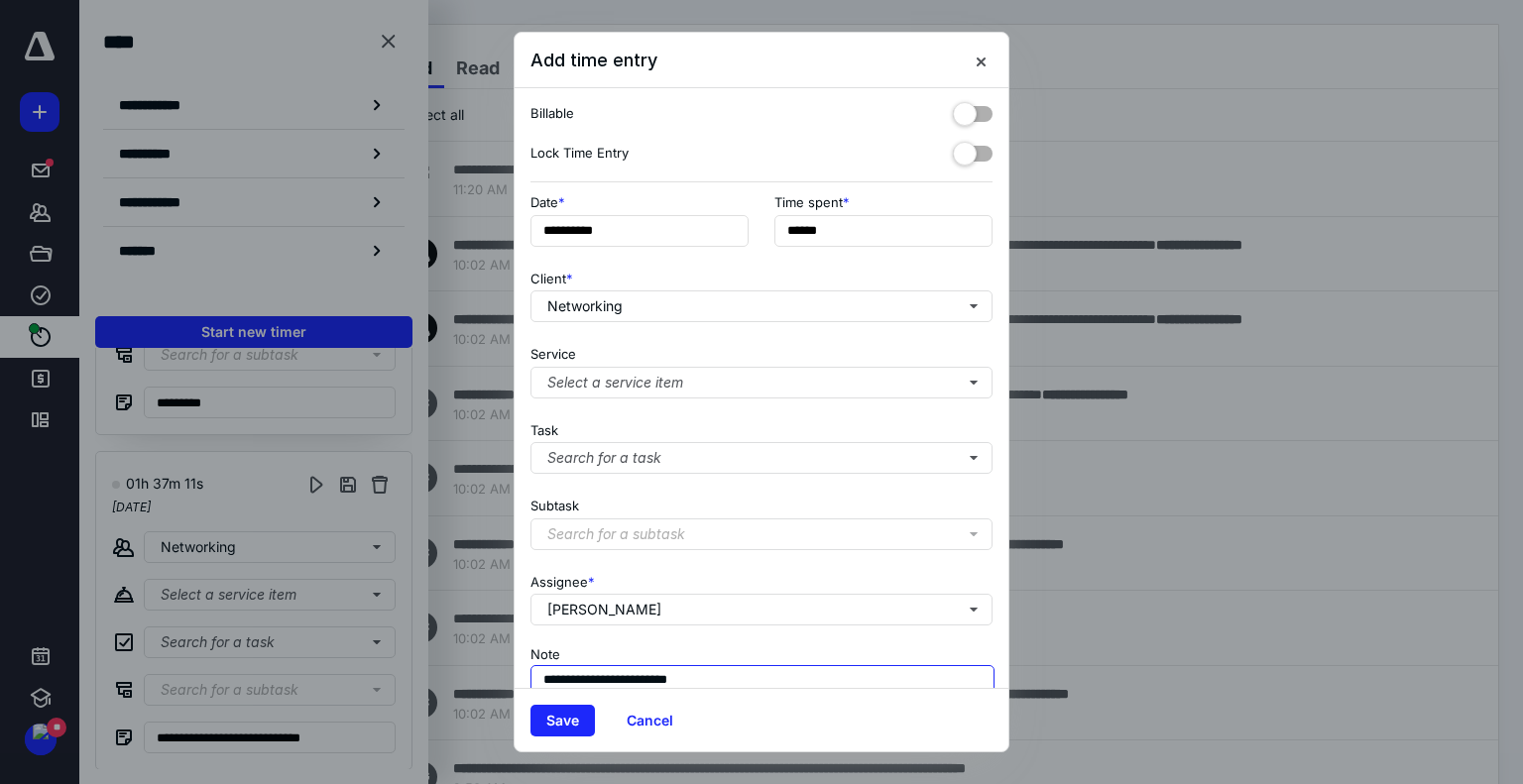 scroll, scrollTop: 0, scrollLeft: 0, axis: both 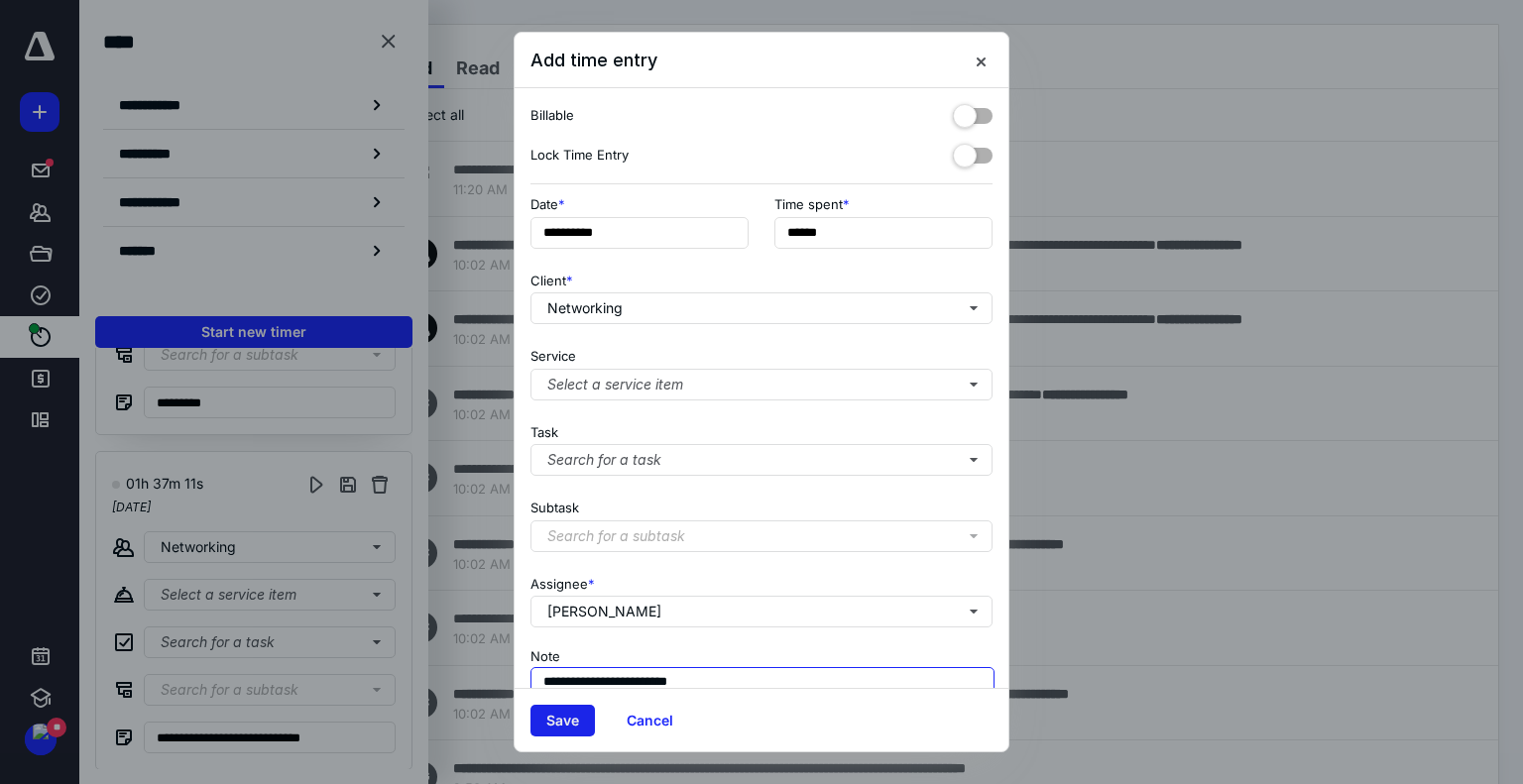 type on "**********" 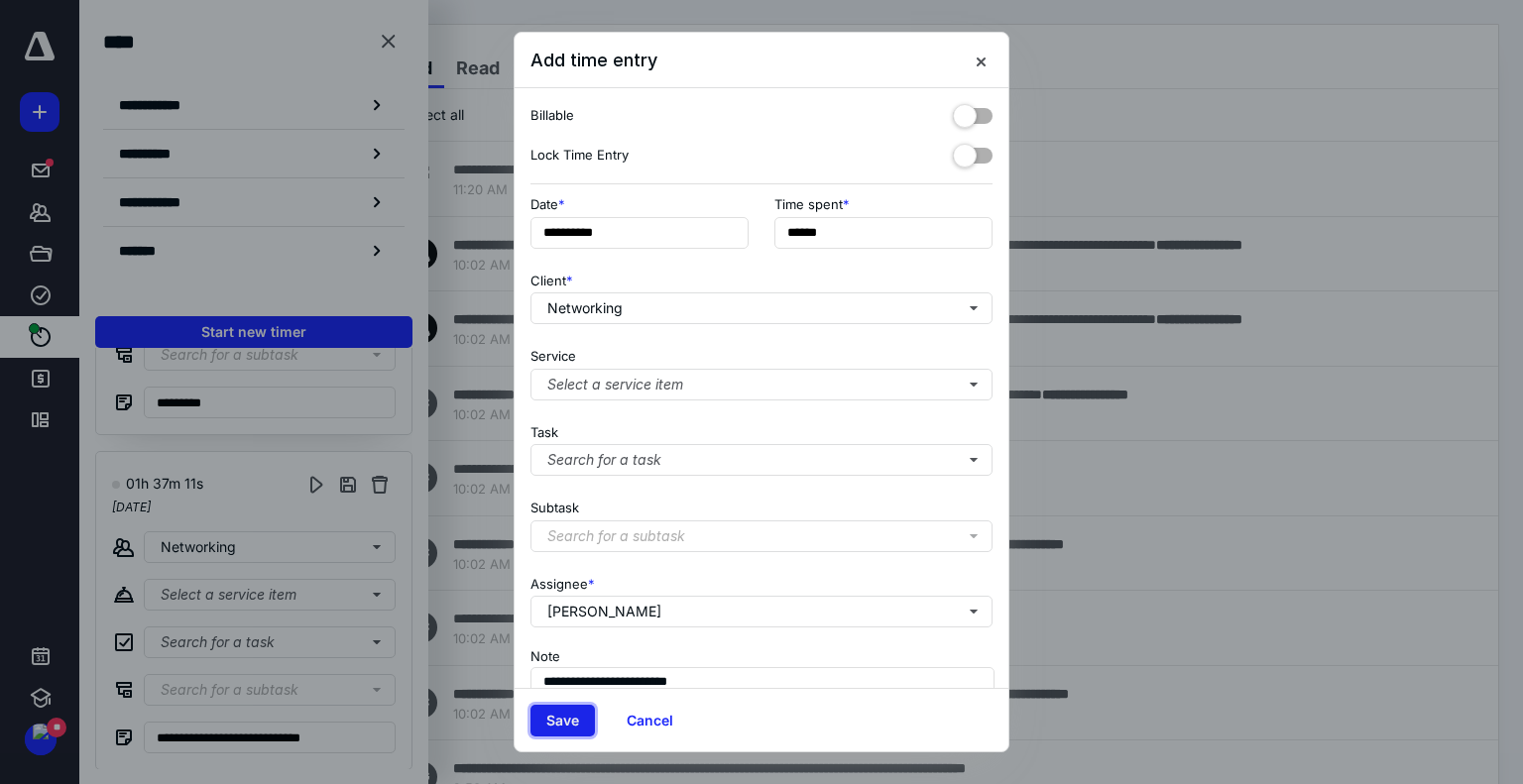 click on "Save" at bounding box center [562, 721] 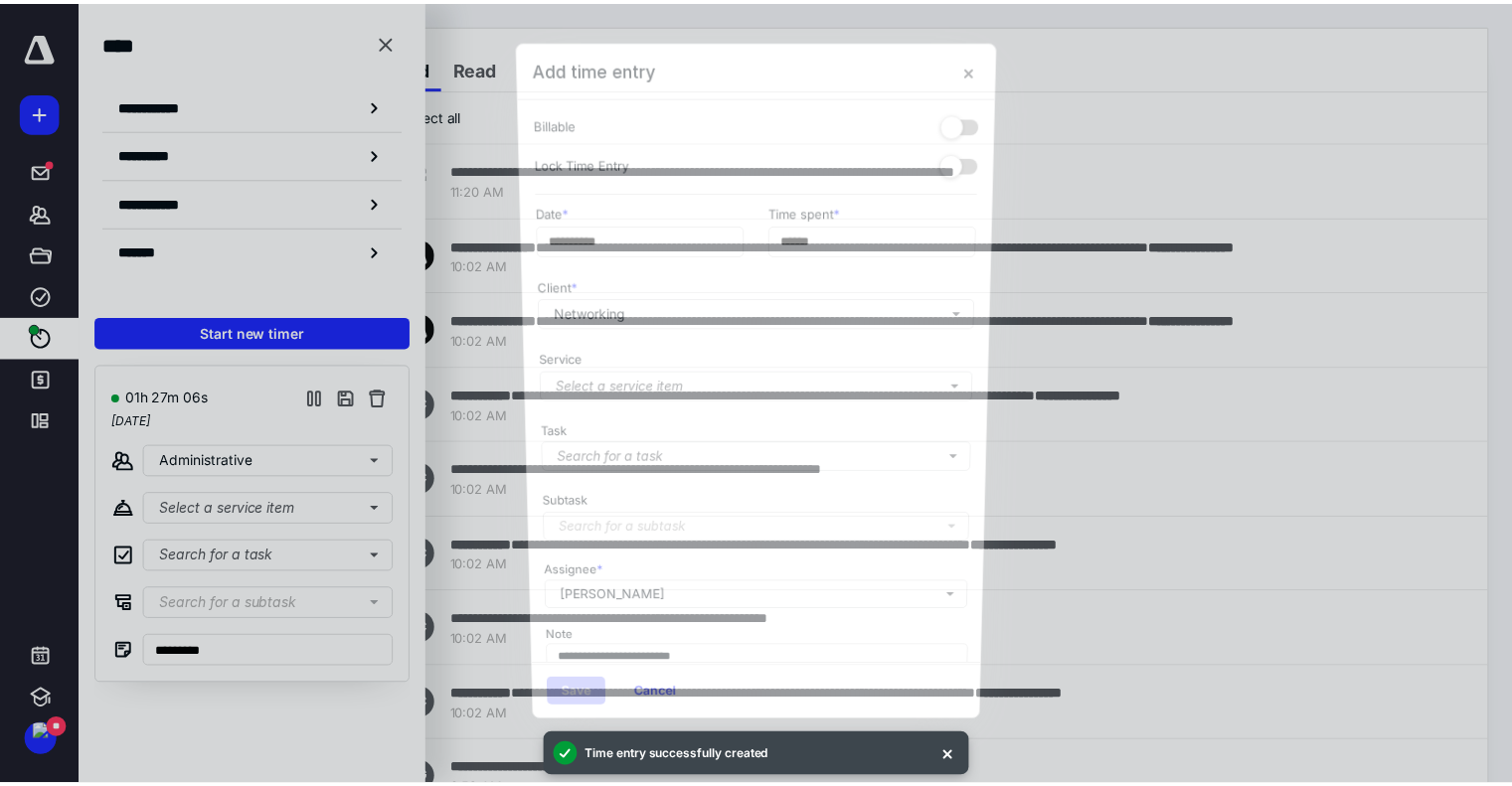 scroll, scrollTop: 0, scrollLeft: 0, axis: both 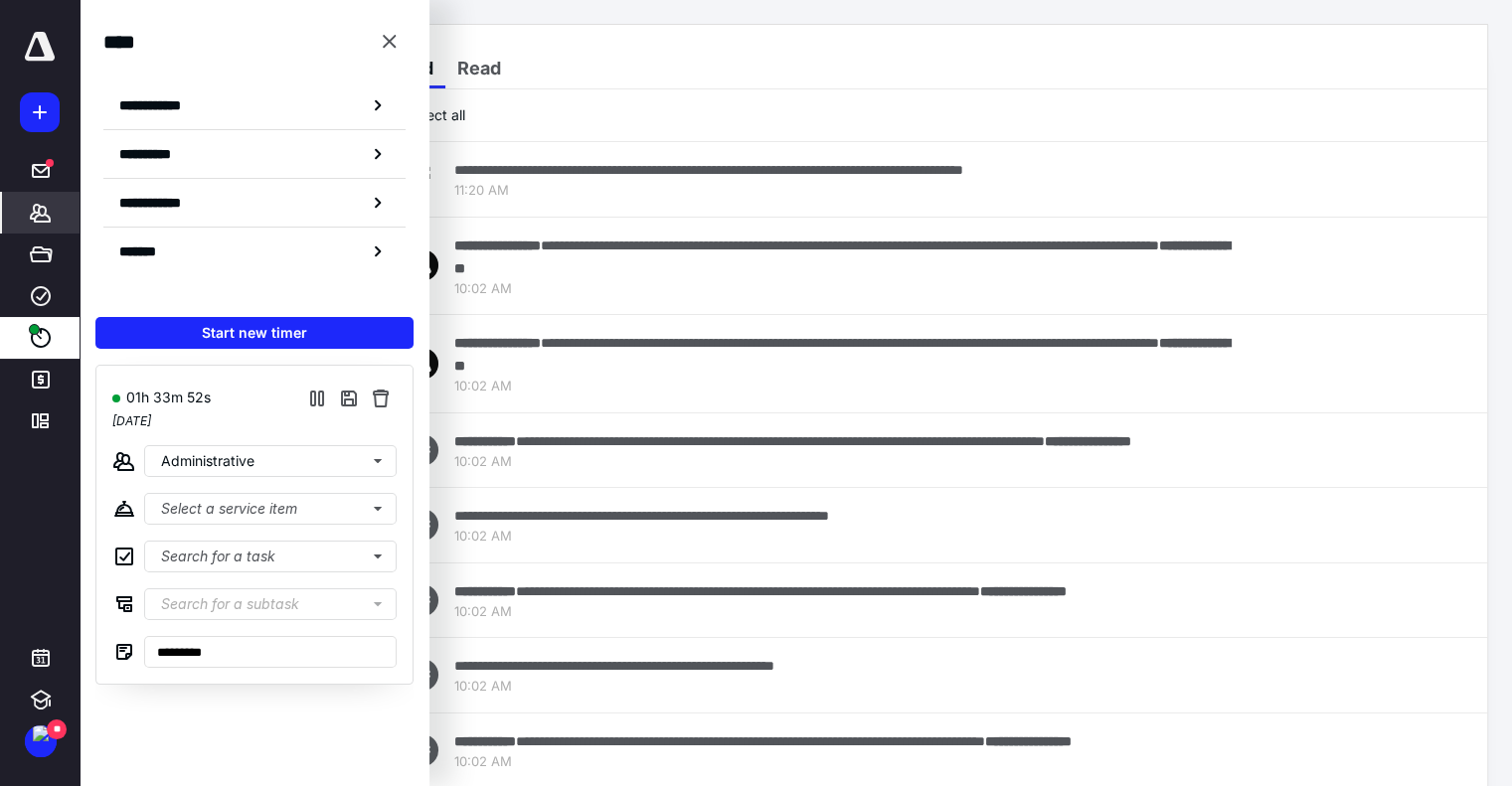 click 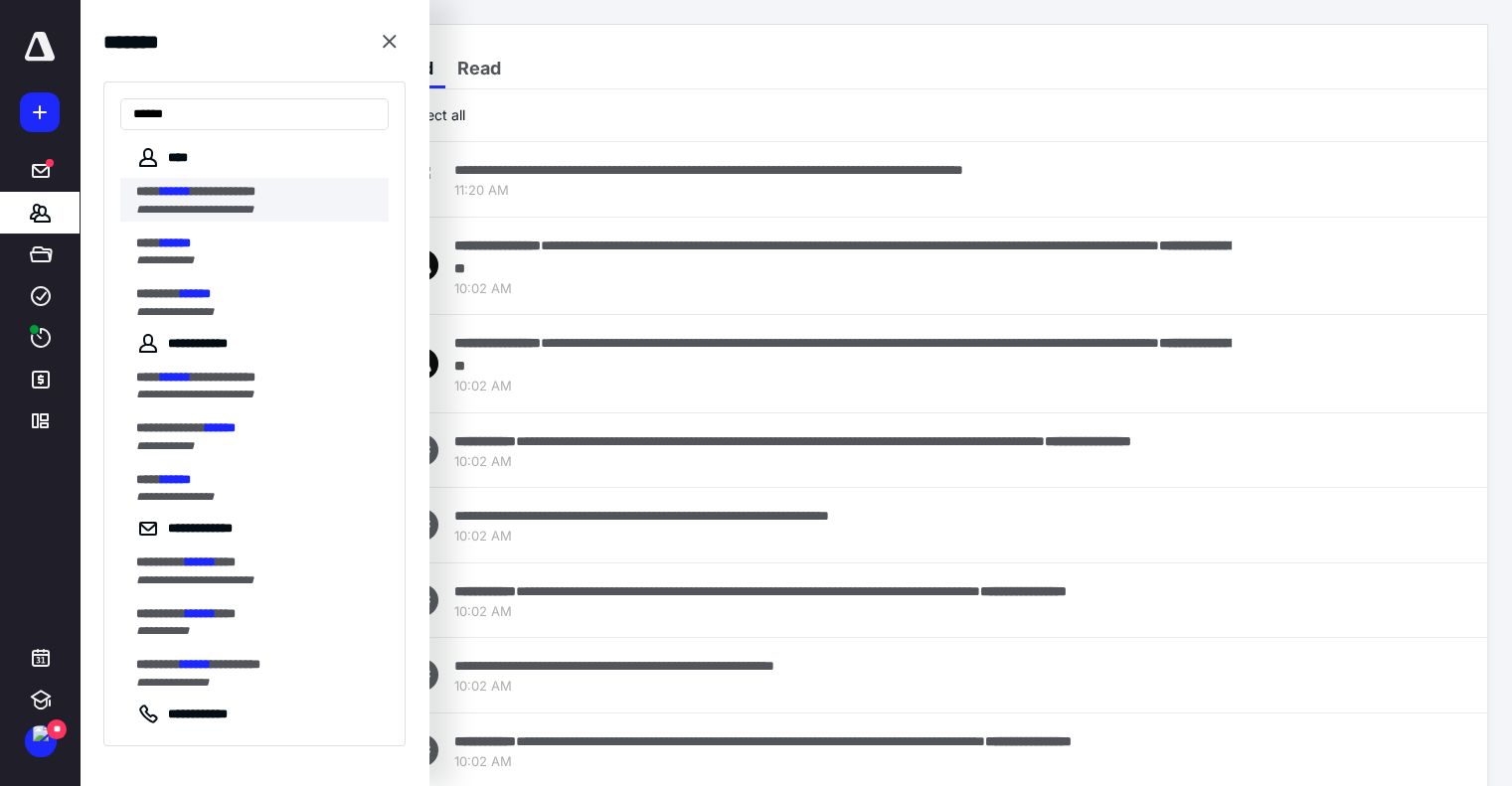 type on "******" 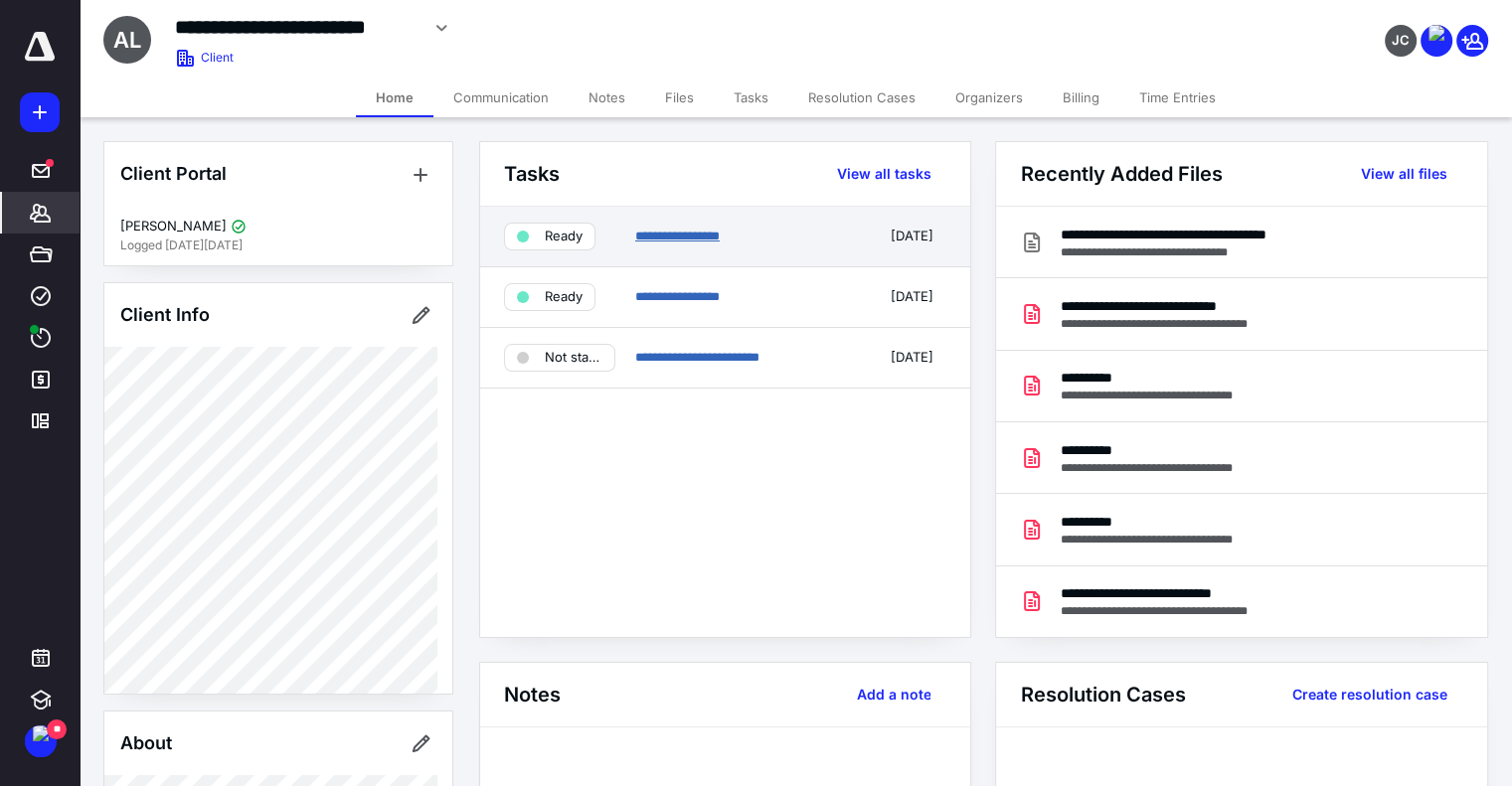 click on "**********" at bounding box center (677, 236) 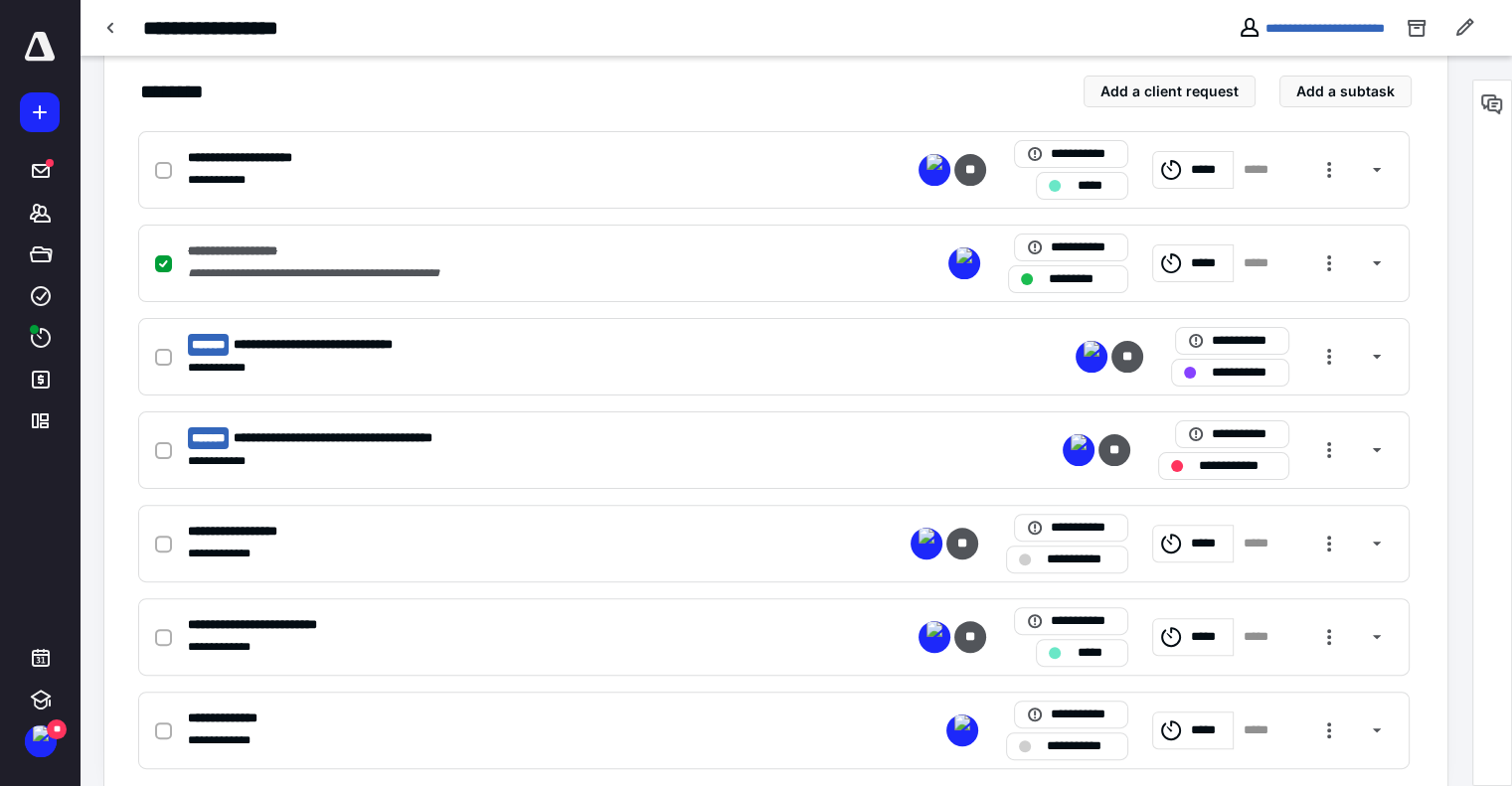 scroll, scrollTop: 474, scrollLeft: 0, axis: vertical 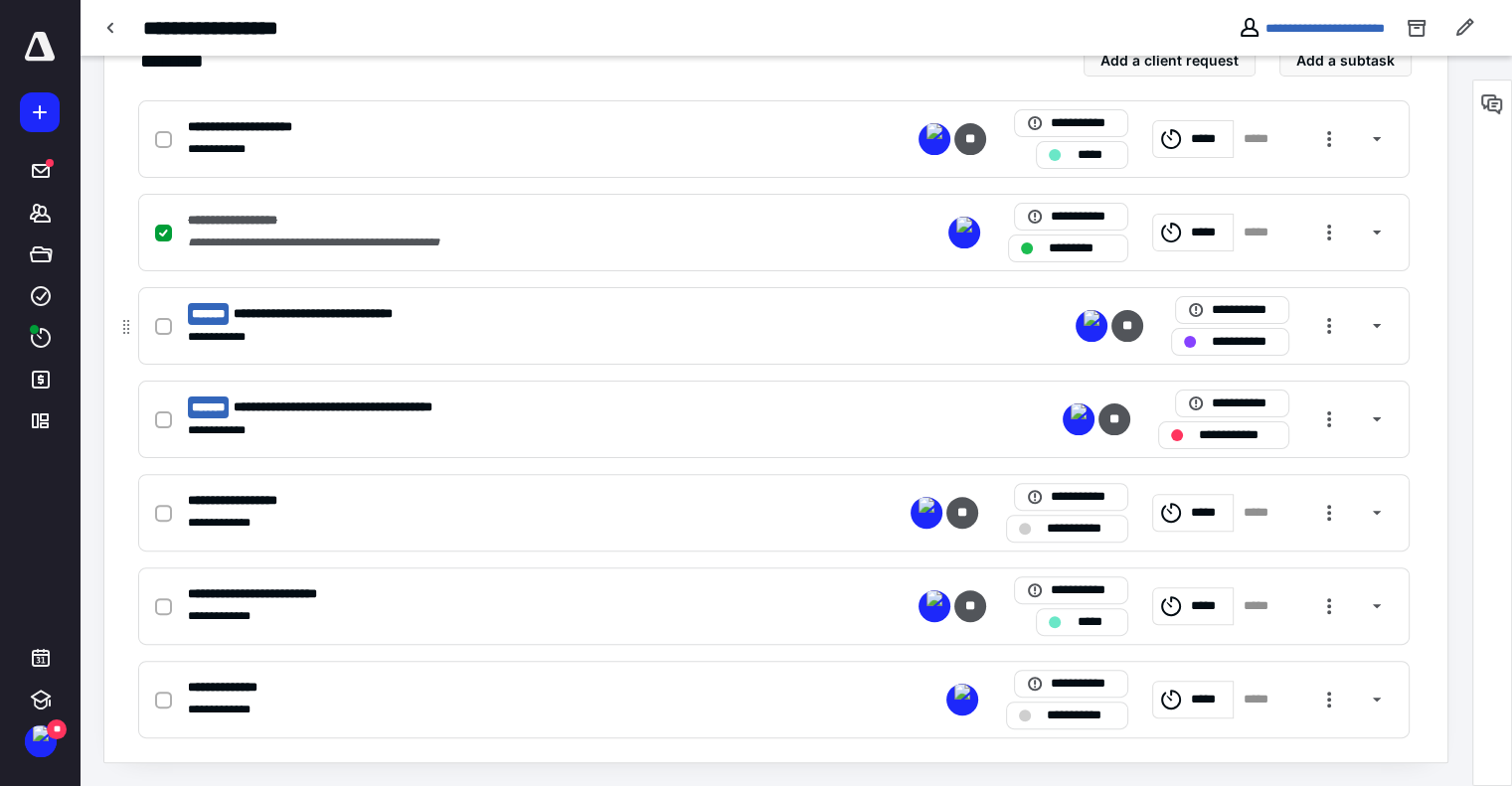 click on "**********" at bounding box center [513, 314] 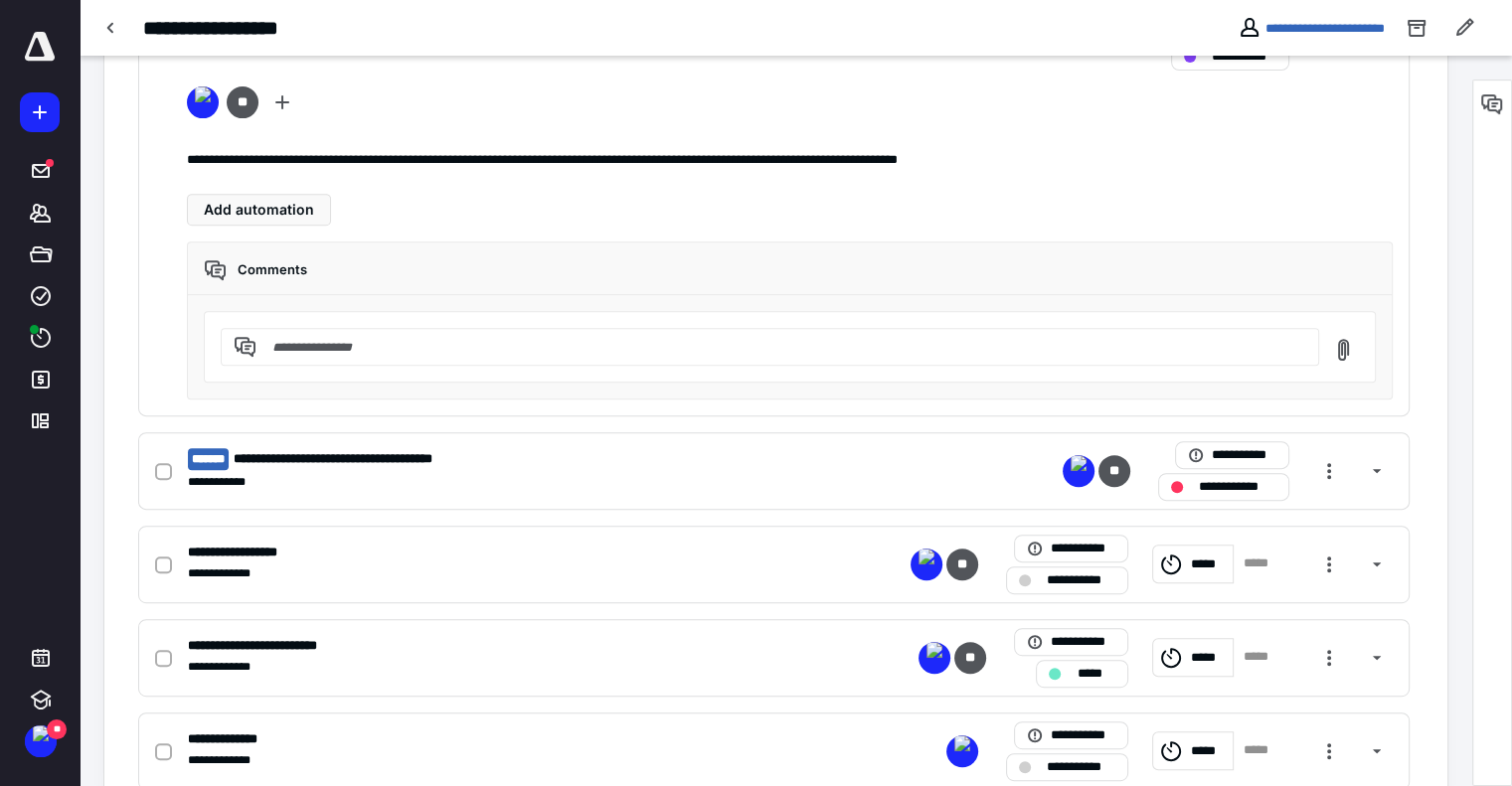 scroll, scrollTop: 474, scrollLeft: 0, axis: vertical 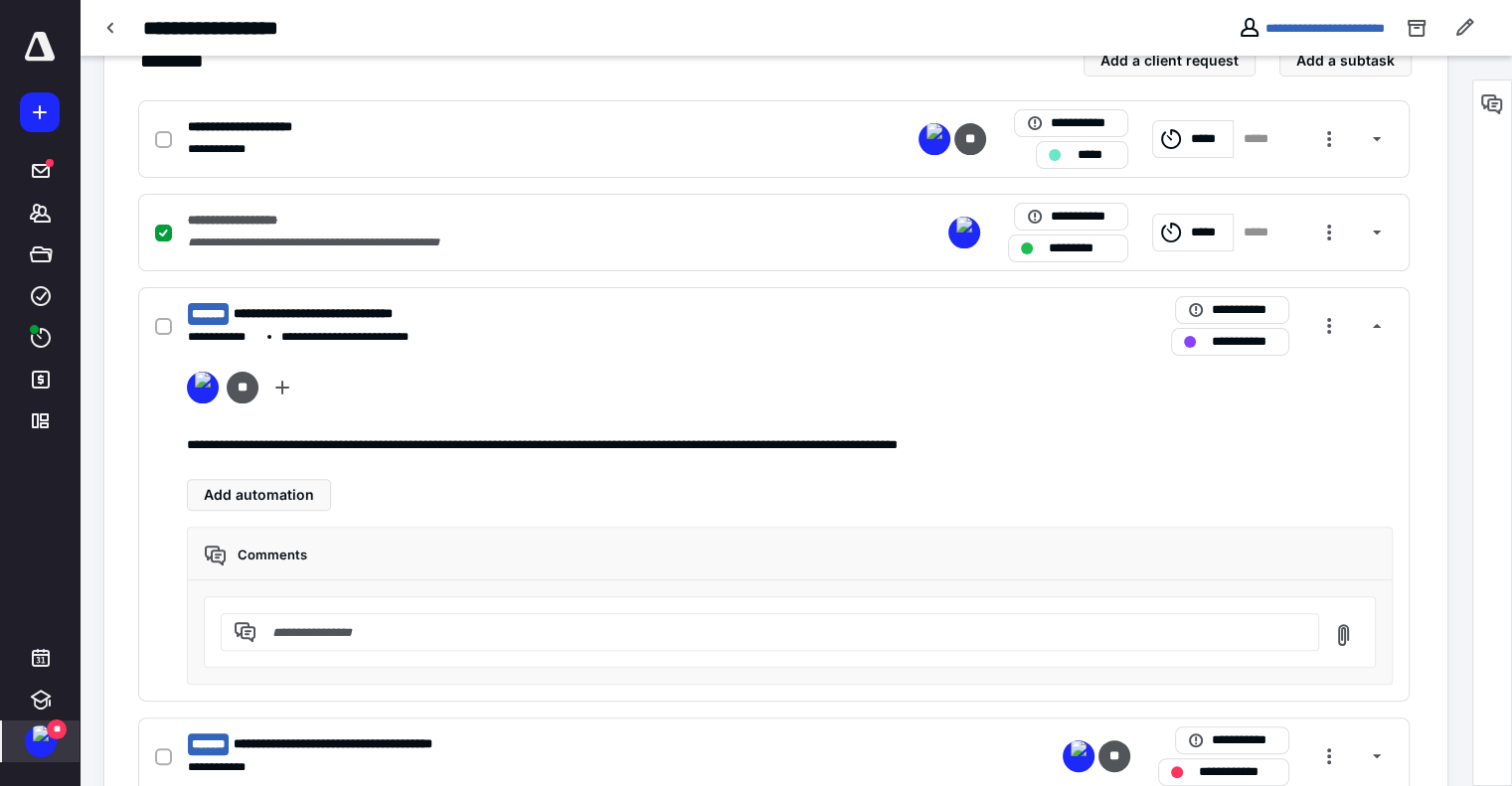 click at bounding box center [41, 733] 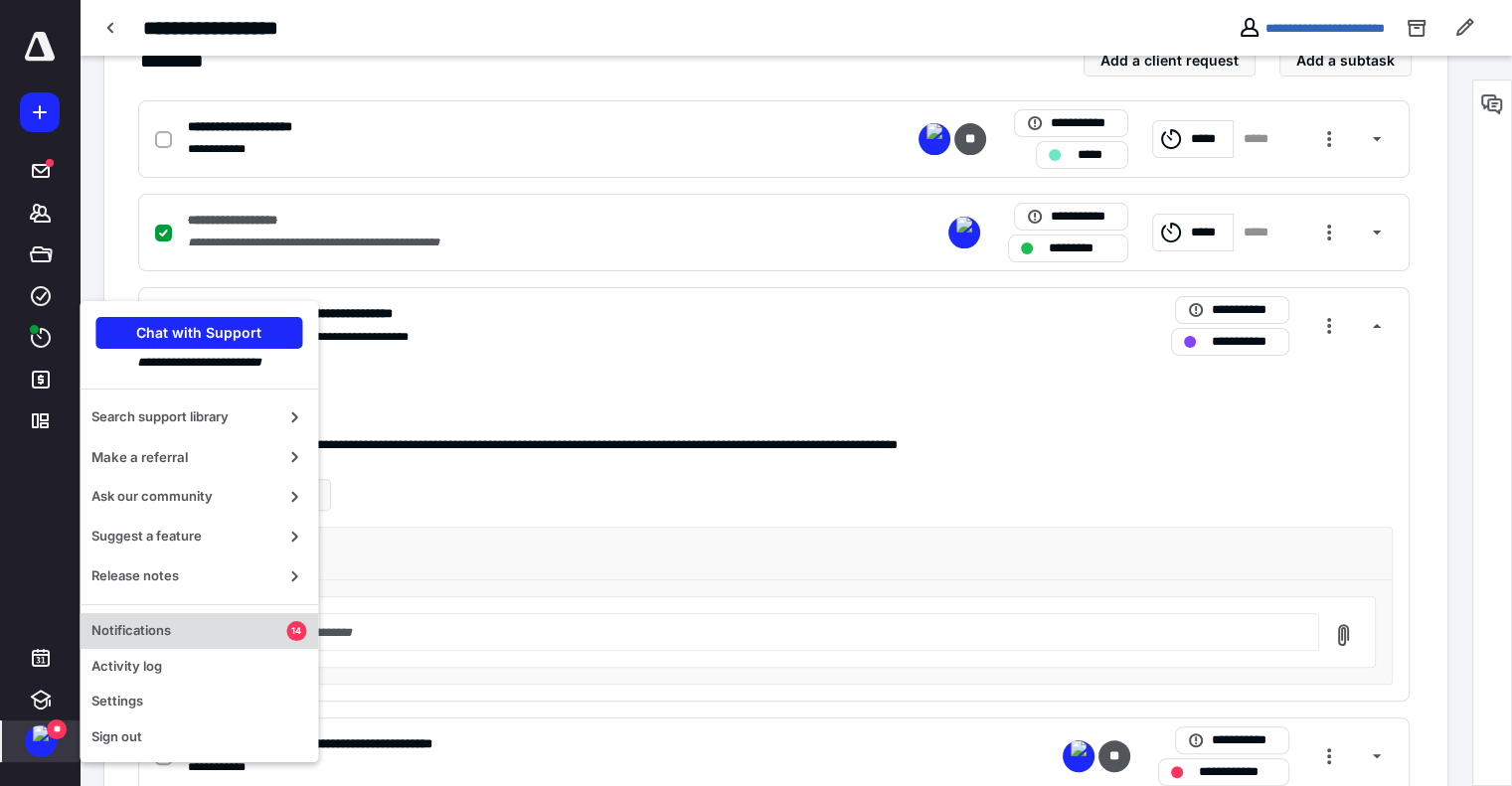 click on "Notifications" at bounding box center [189, 631] 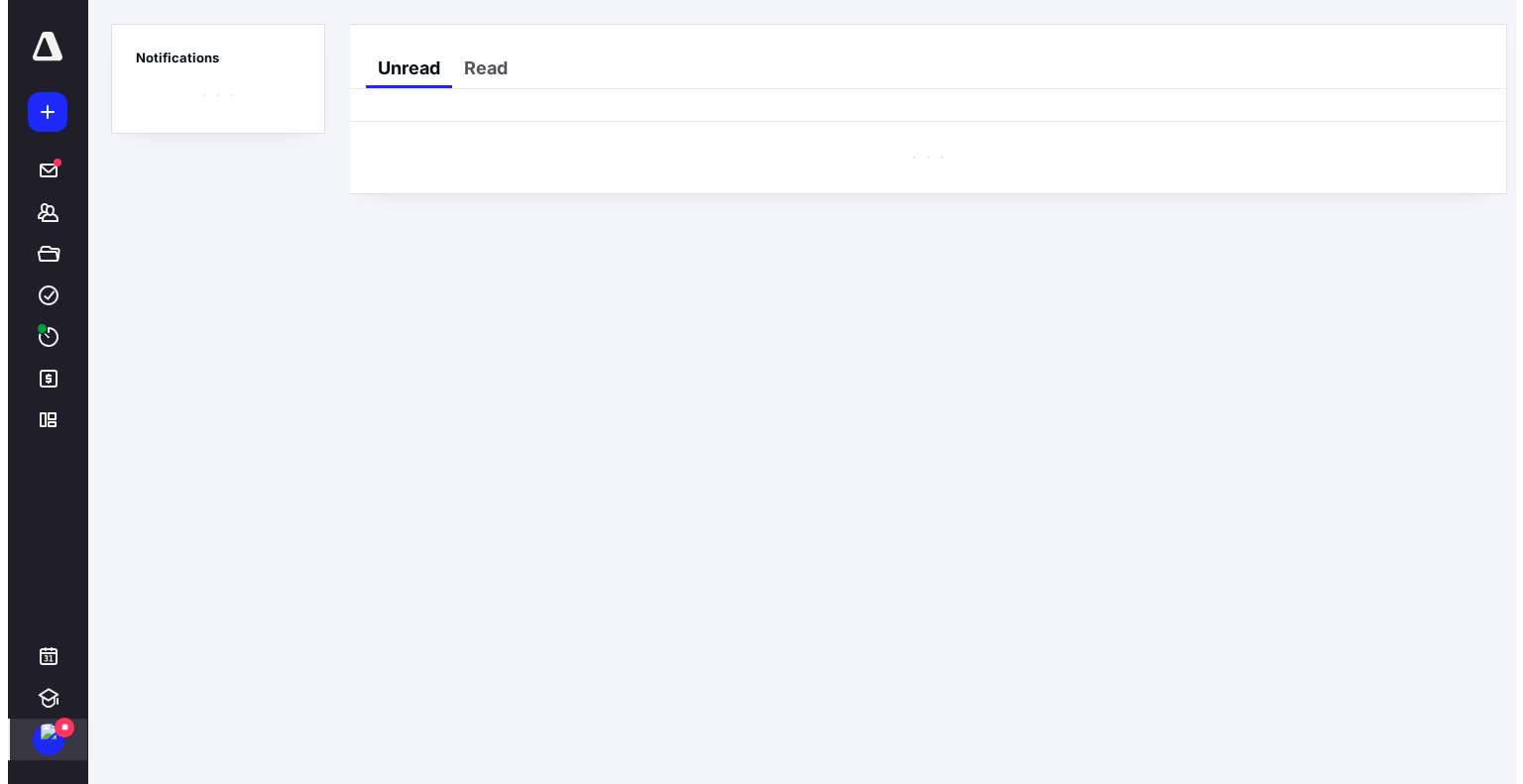 scroll, scrollTop: 0, scrollLeft: 0, axis: both 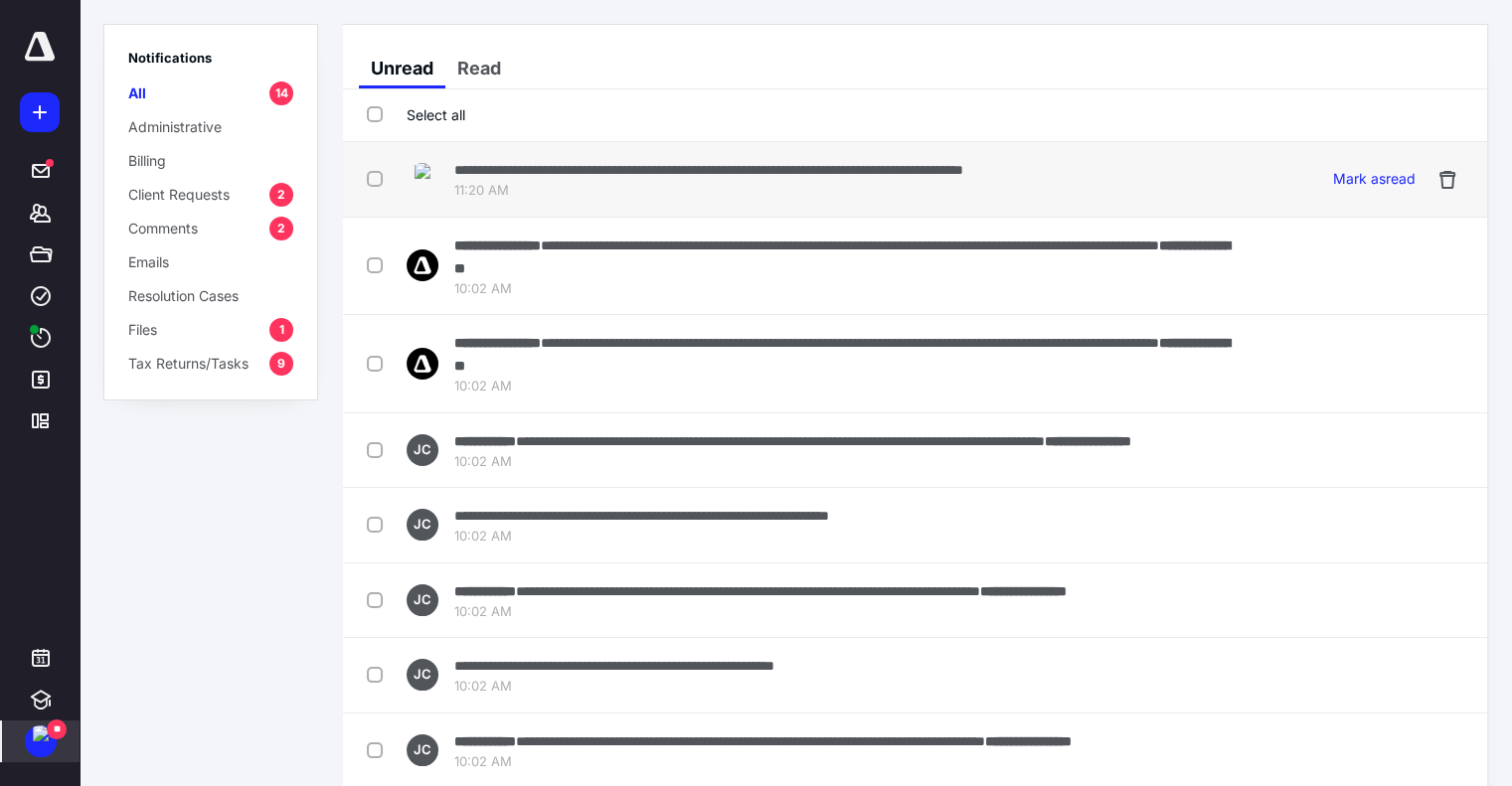 click on "11:20 AM" at bounding box center (709, 191) 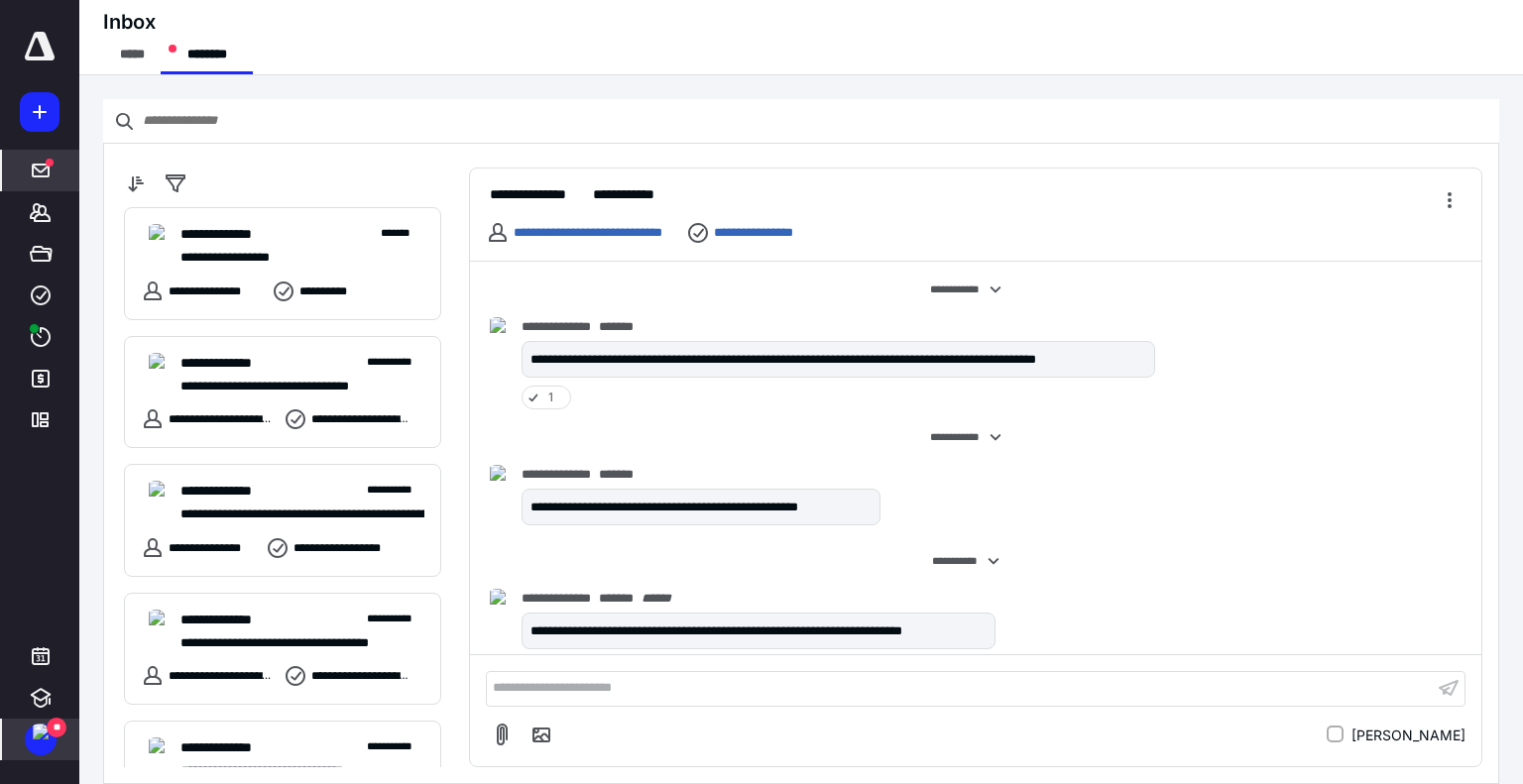 scroll, scrollTop: 266, scrollLeft: 0, axis: vertical 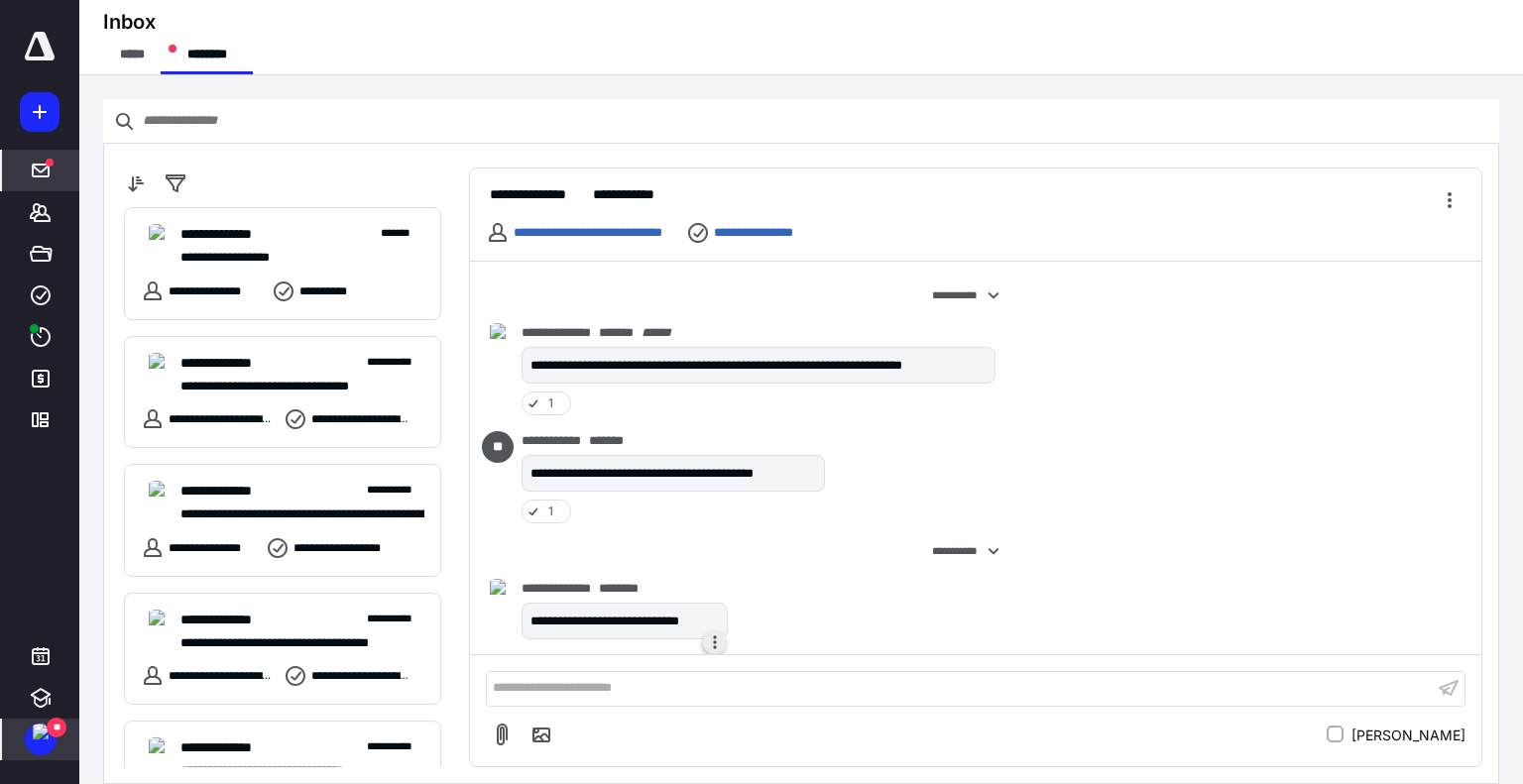 click at bounding box center (715, 642) 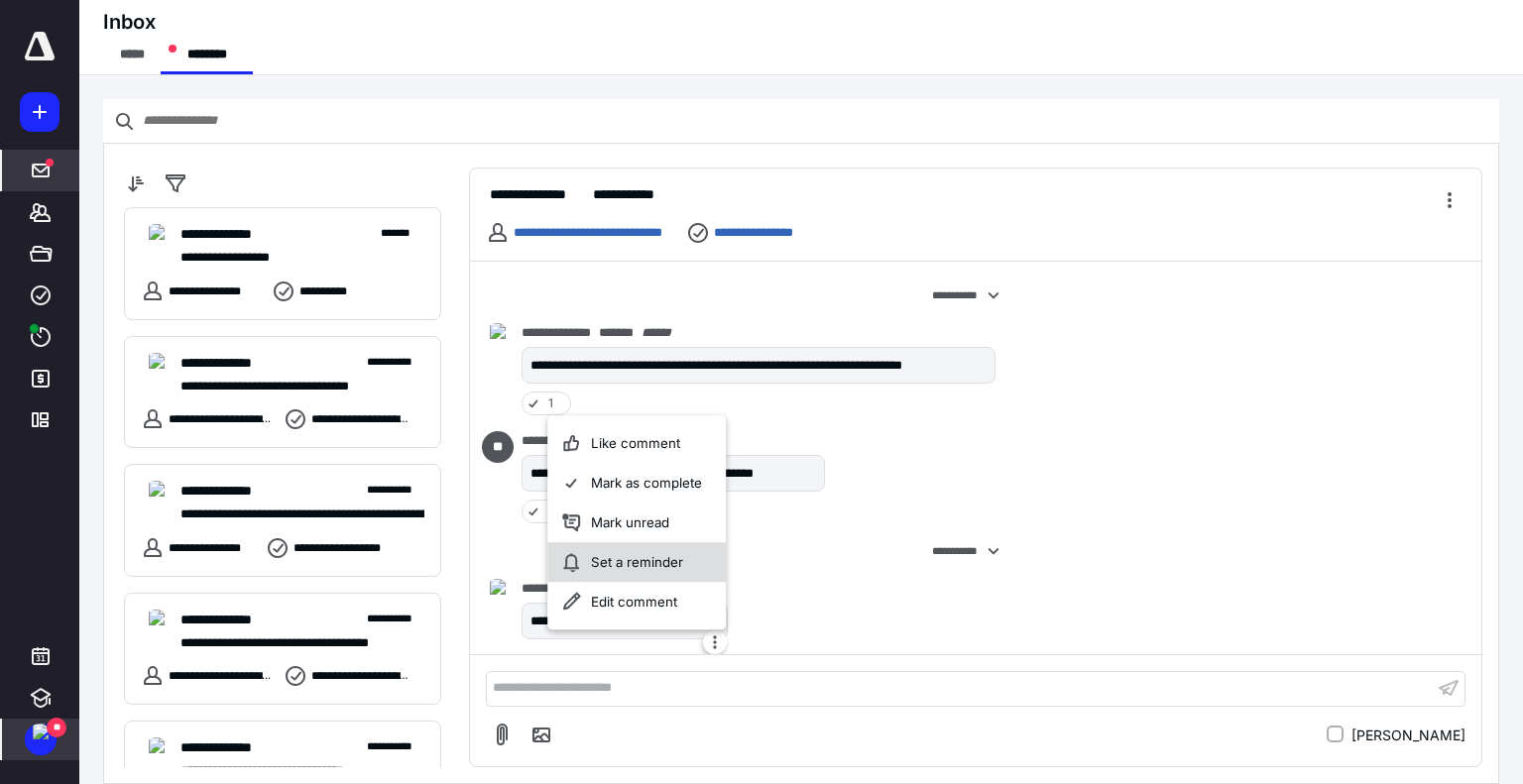 click on "Set a reminder" at bounding box center [637, 562] 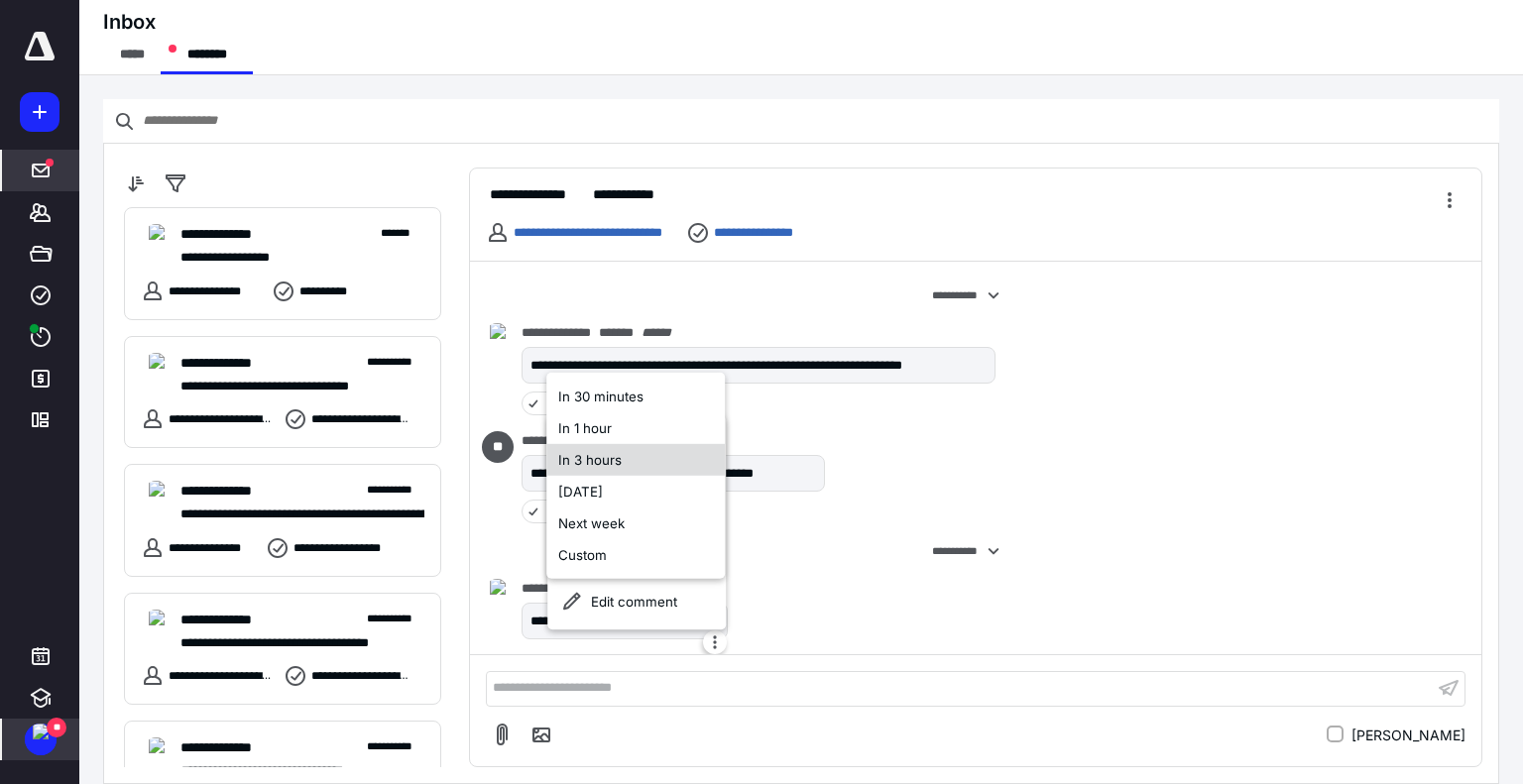 drag, startPoint x: 682, startPoint y: 479, endPoint x: 686, endPoint y: 464, distance: 15.524175 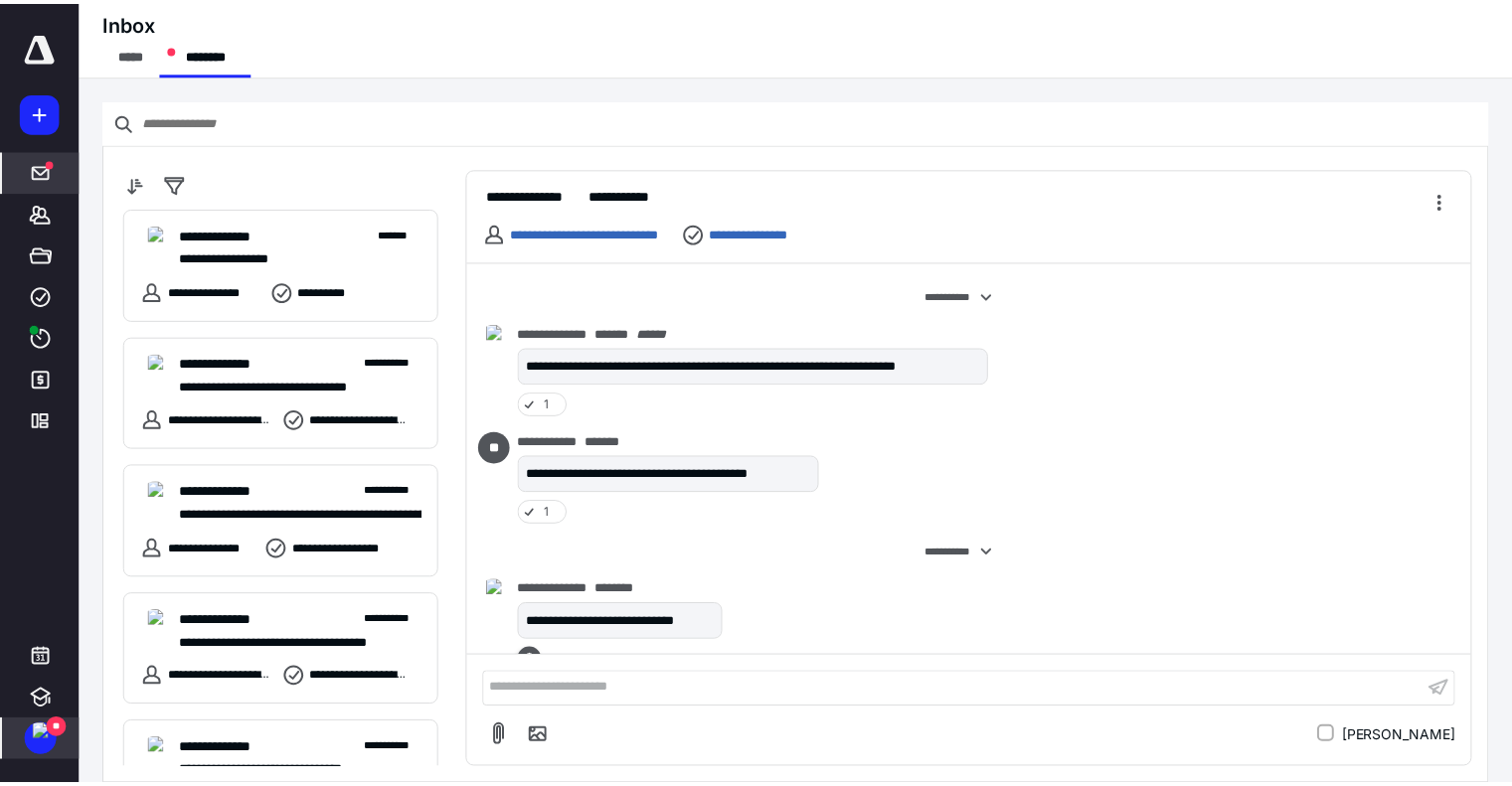 scroll, scrollTop: 318, scrollLeft: 0, axis: vertical 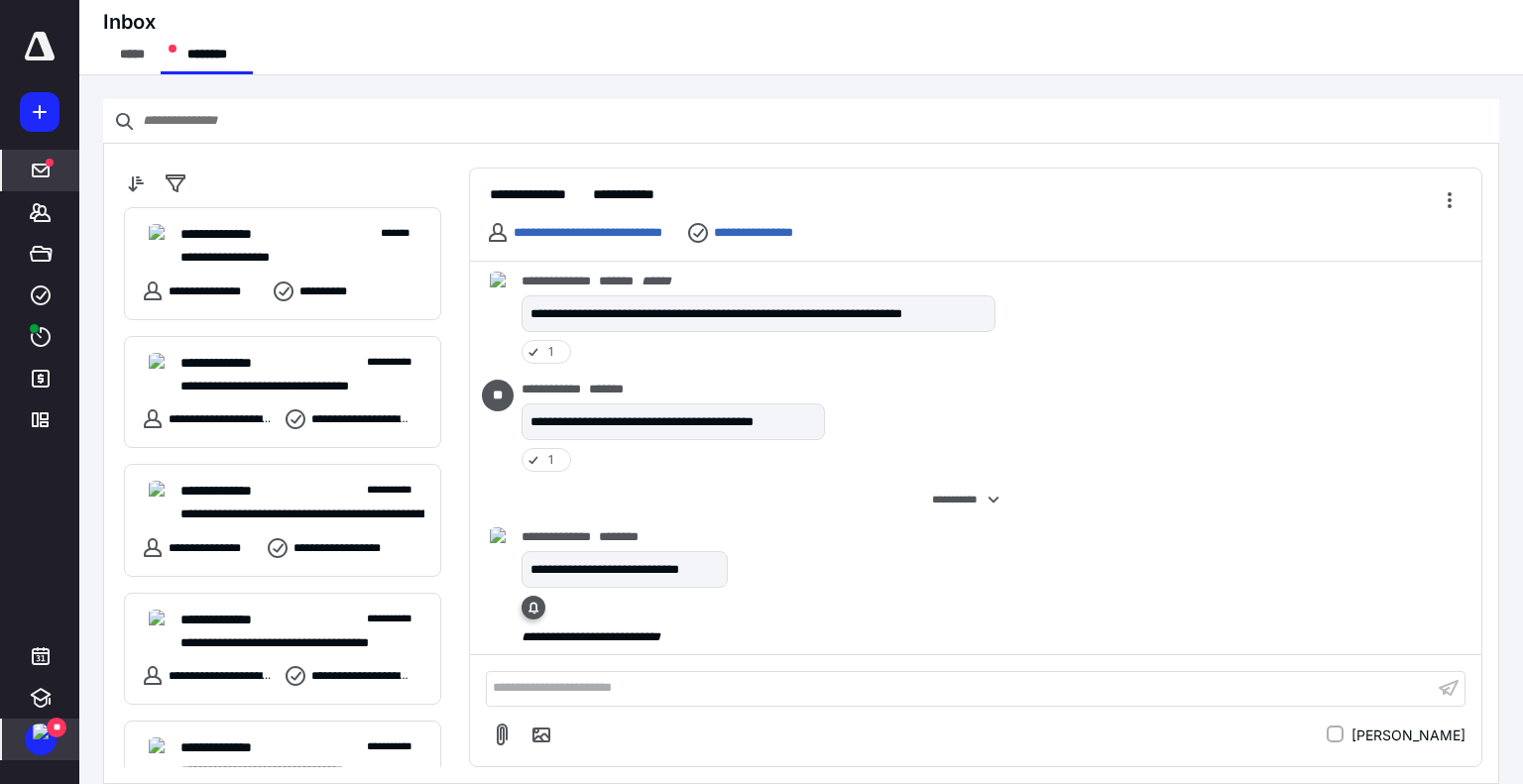 click at bounding box center (41, 731) 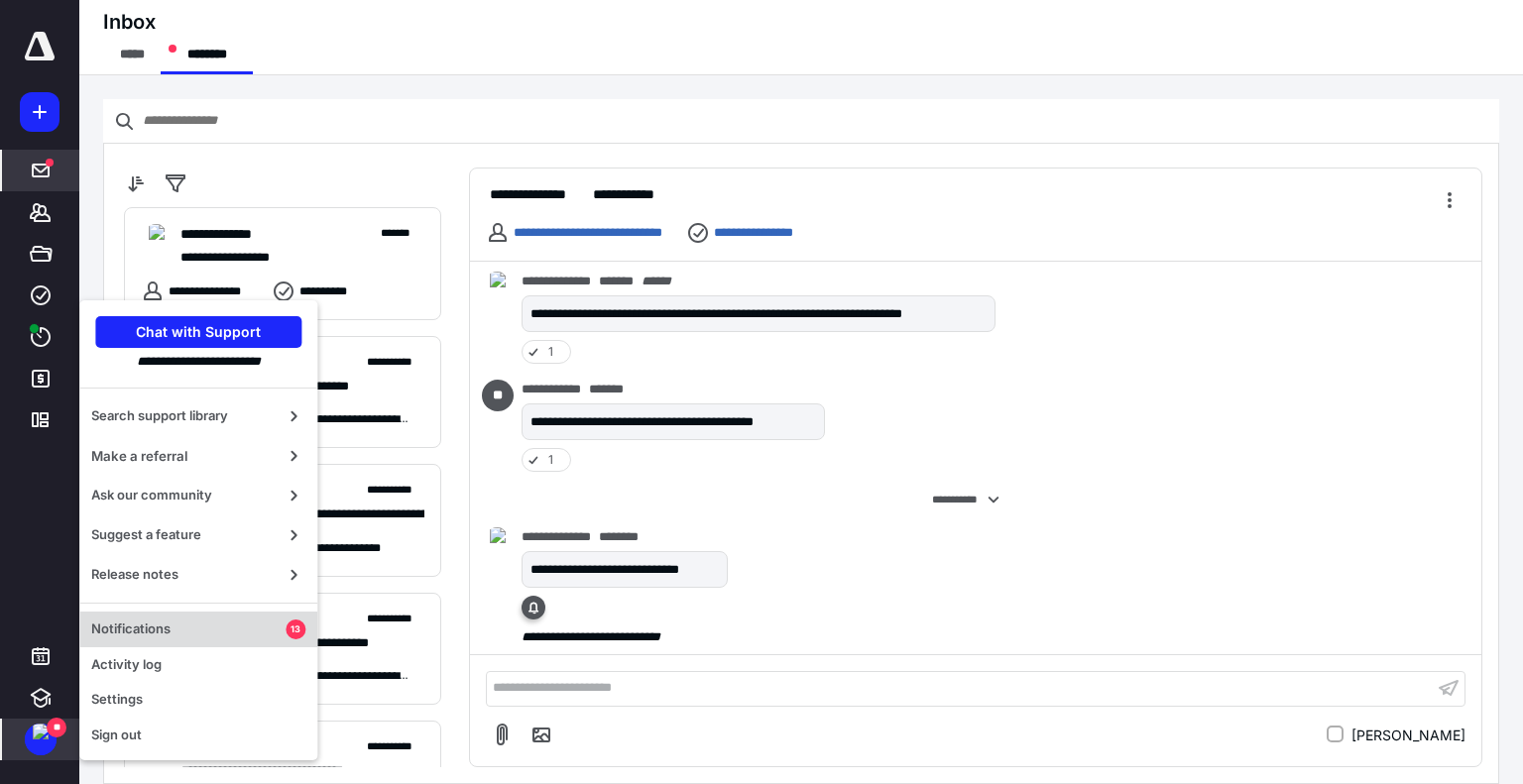 click on "Notifications" at bounding box center (188, 629) 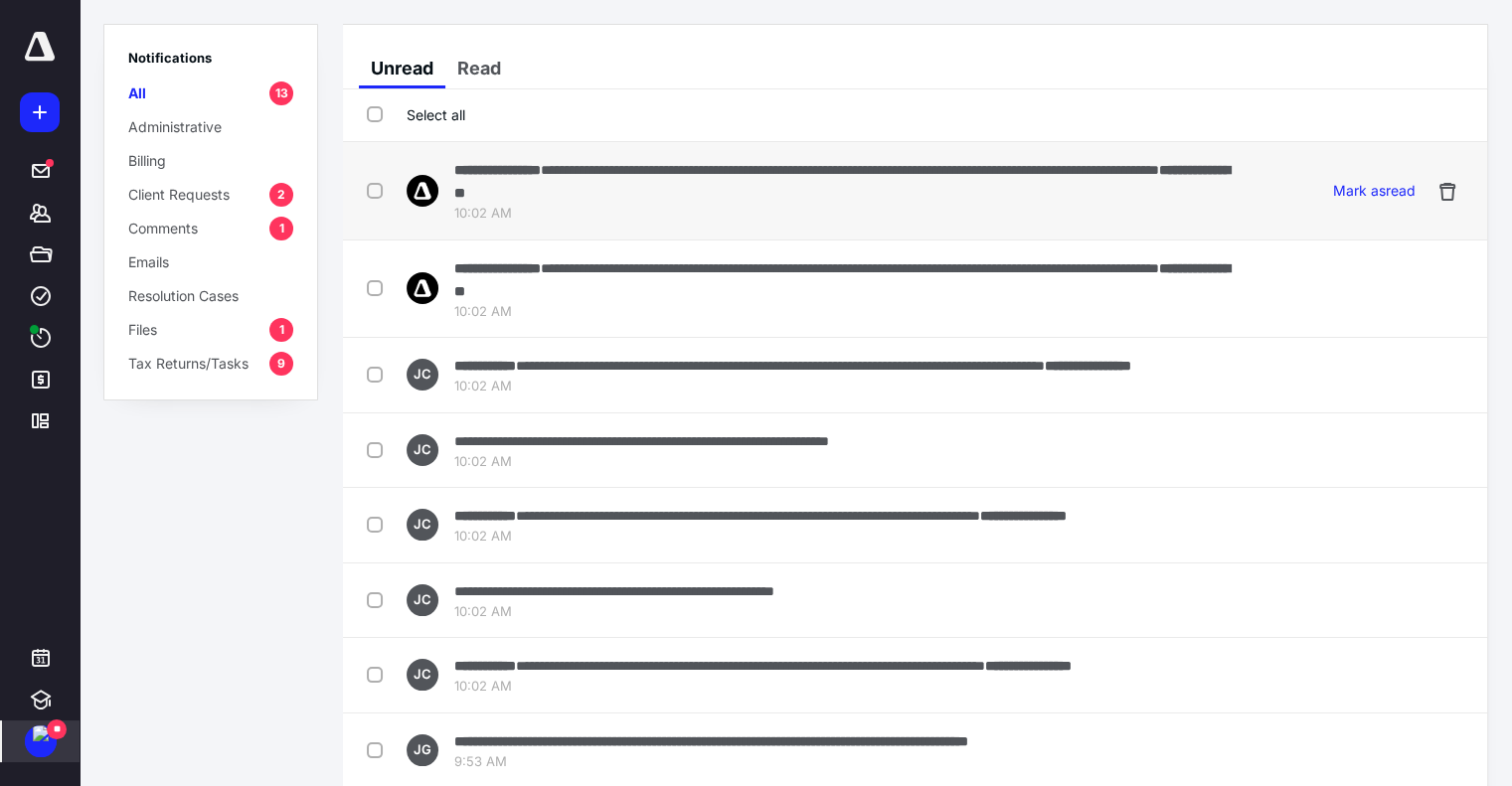 click at bounding box center (379, 190) 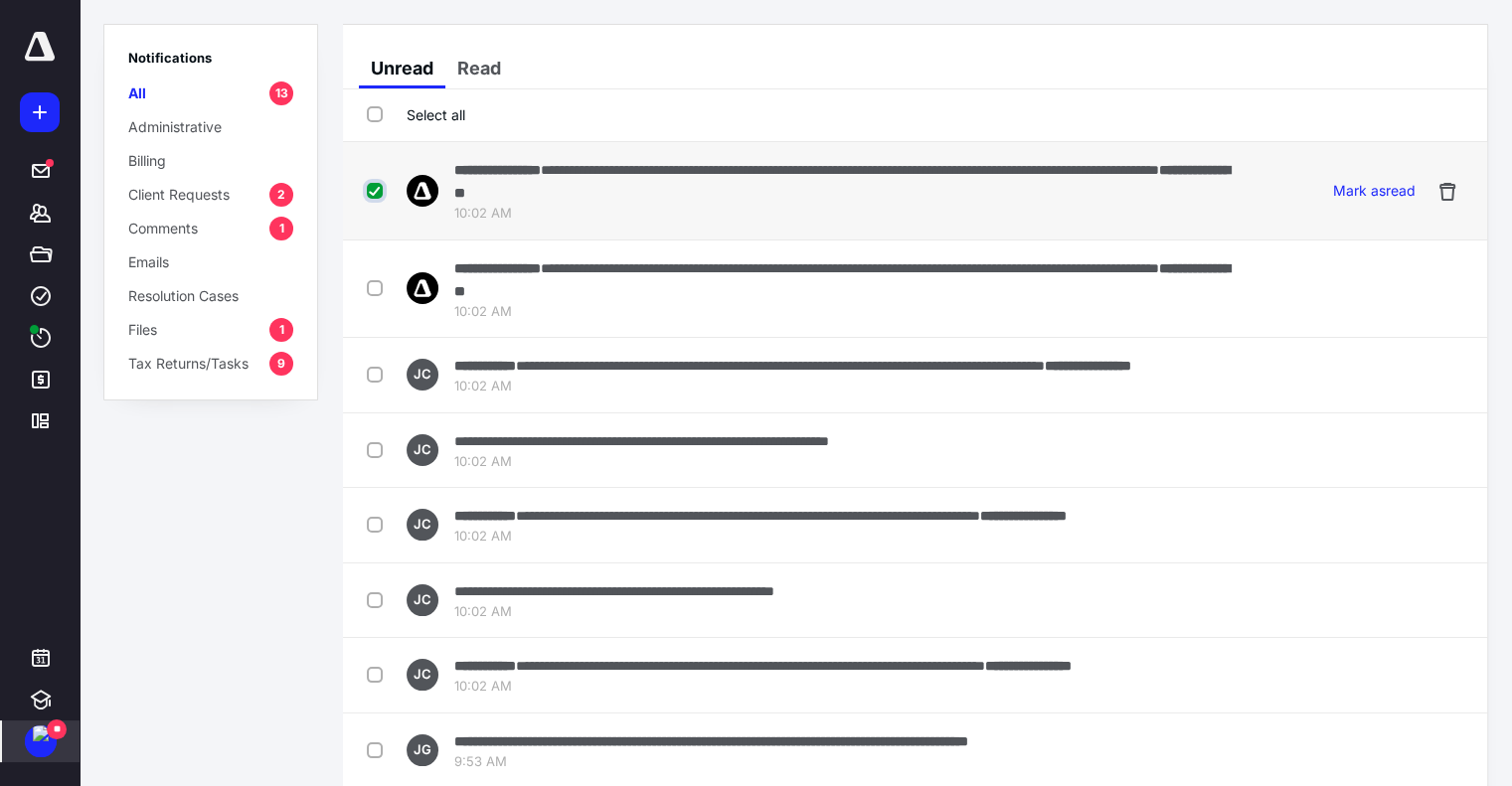 checkbox on "true" 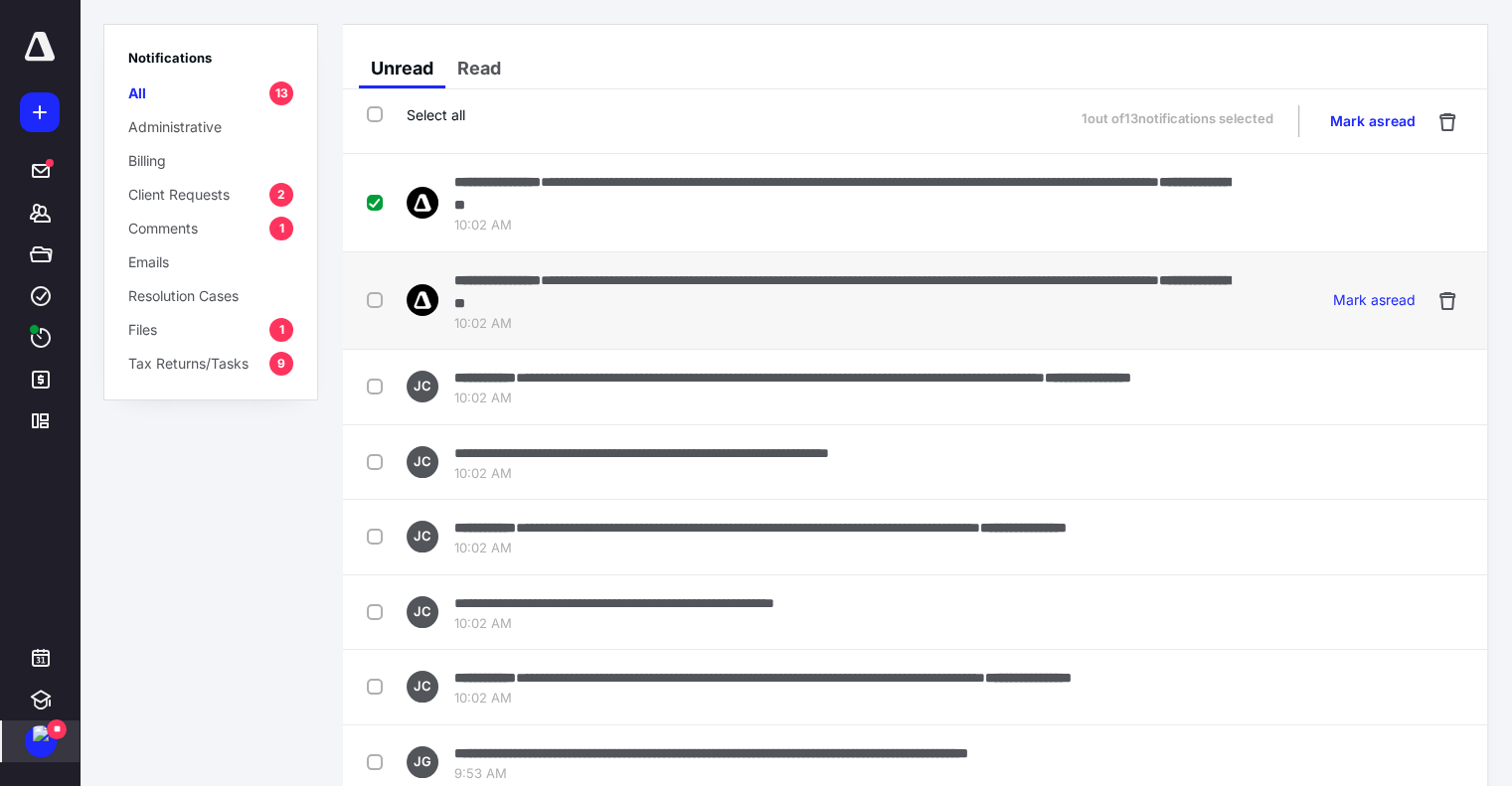 click at bounding box center (379, 299) 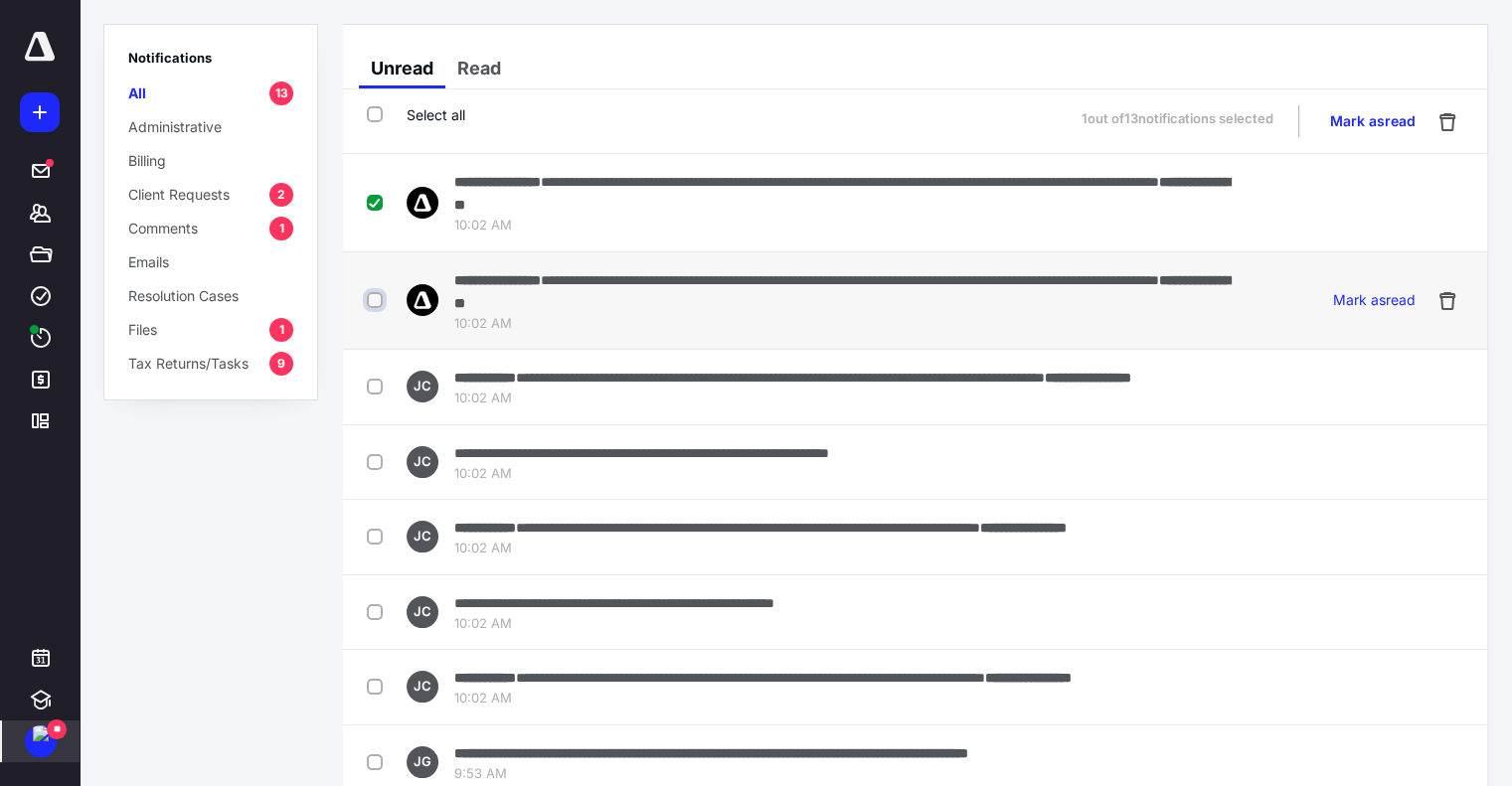 click at bounding box center [377, 300] 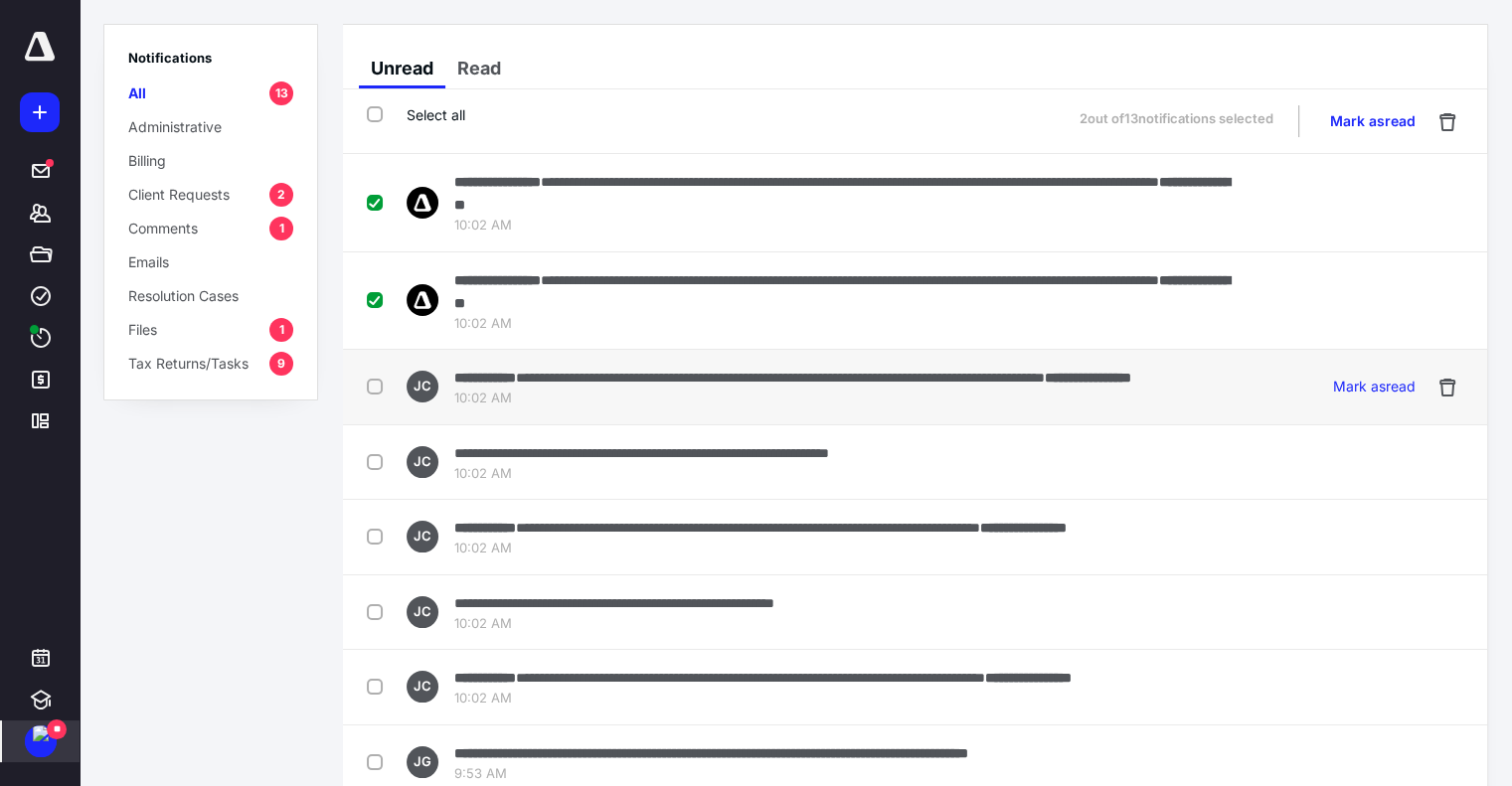 click at bounding box center [379, 386] 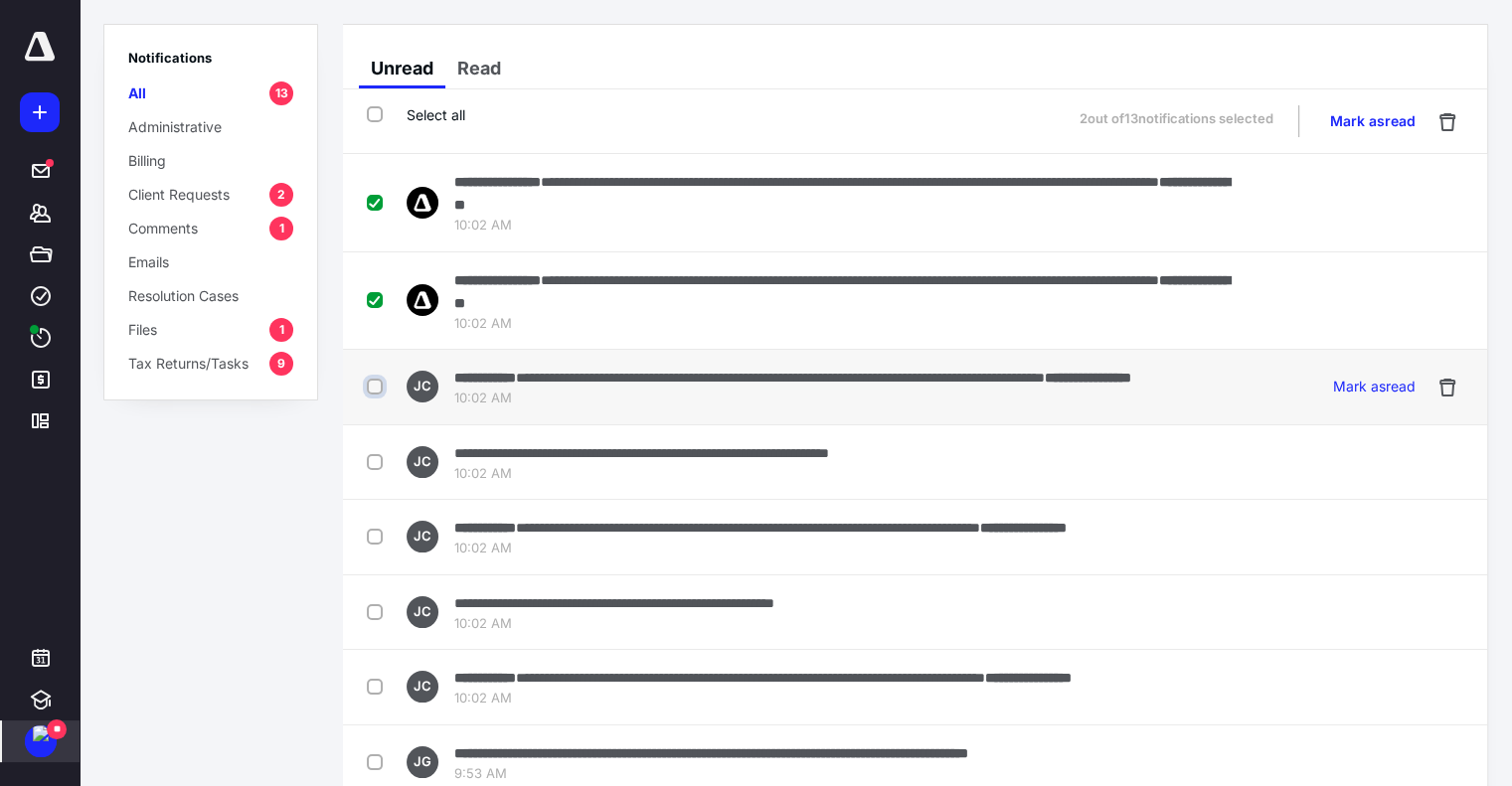 checkbox on "true" 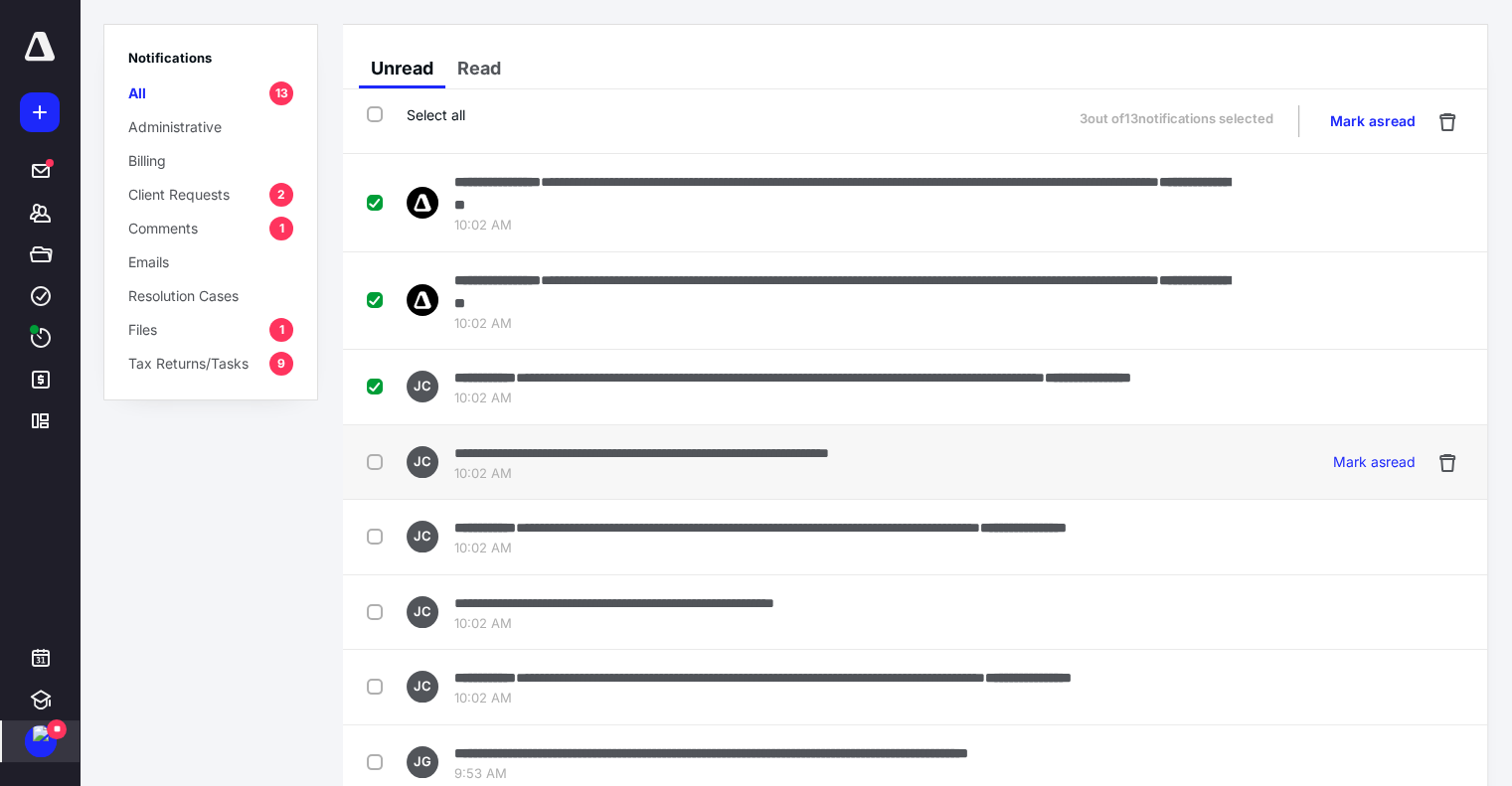 click at bounding box center (379, 461) 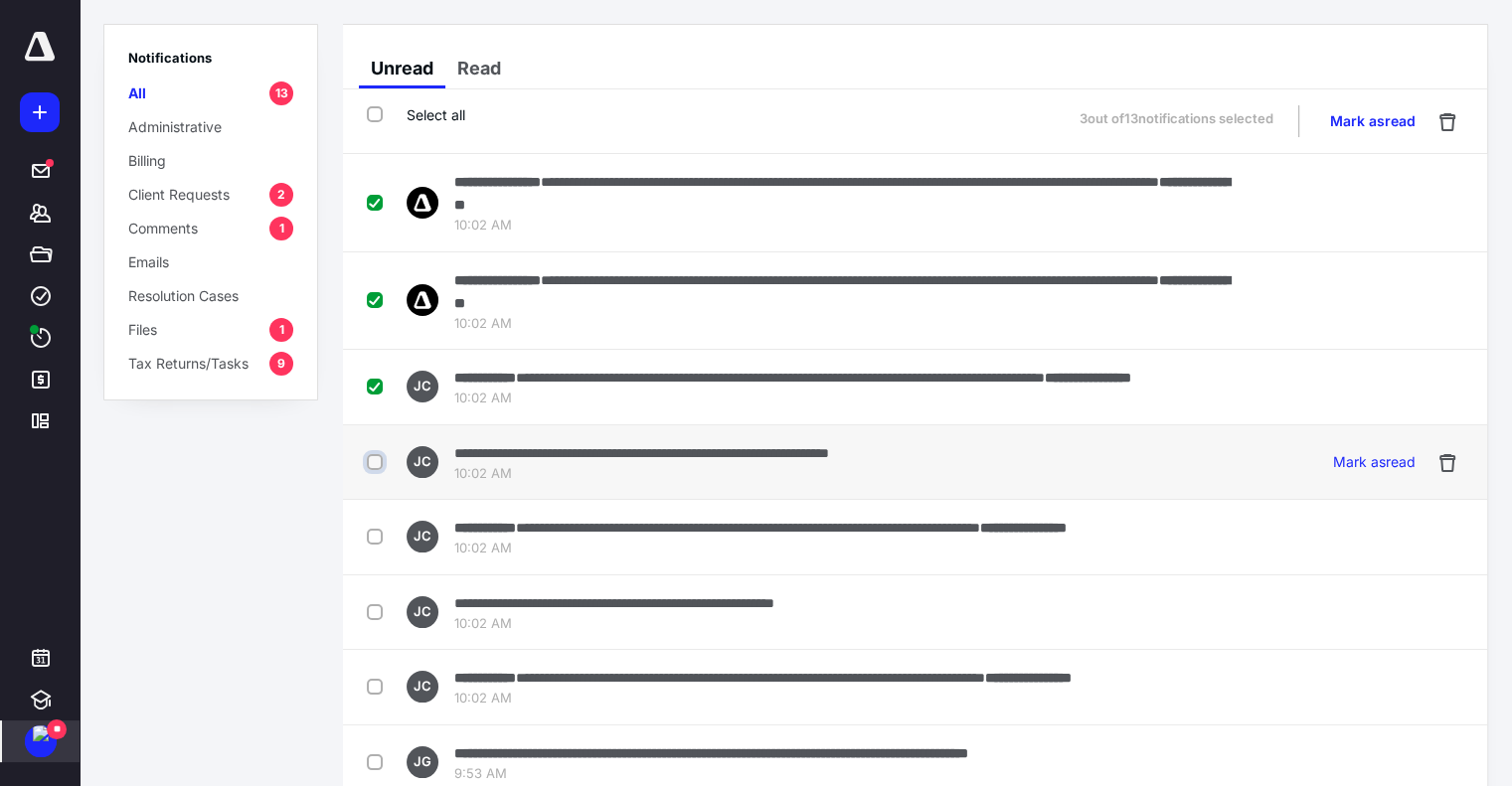 click at bounding box center [377, 462] 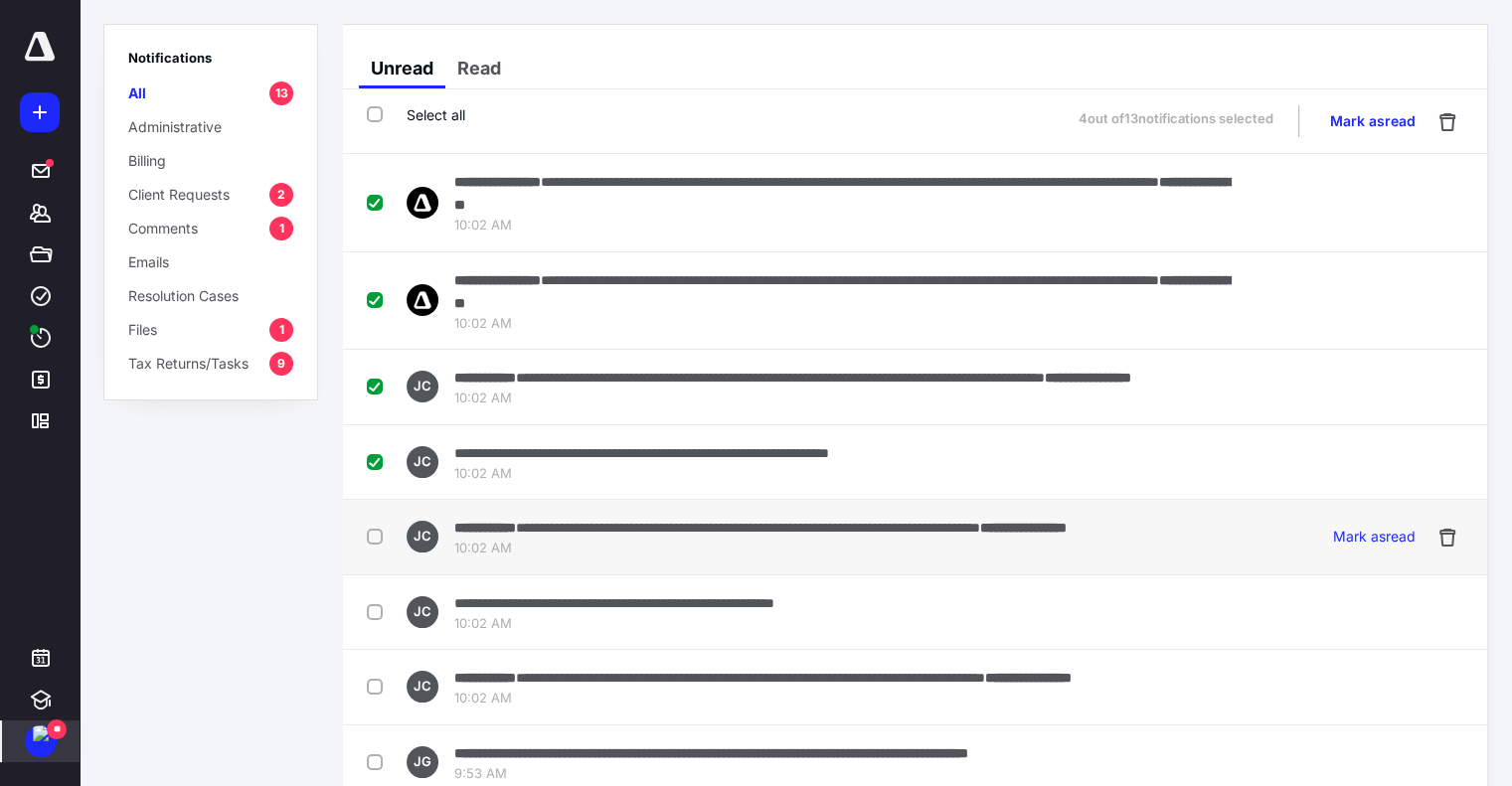 click at bounding box center (379, 536) 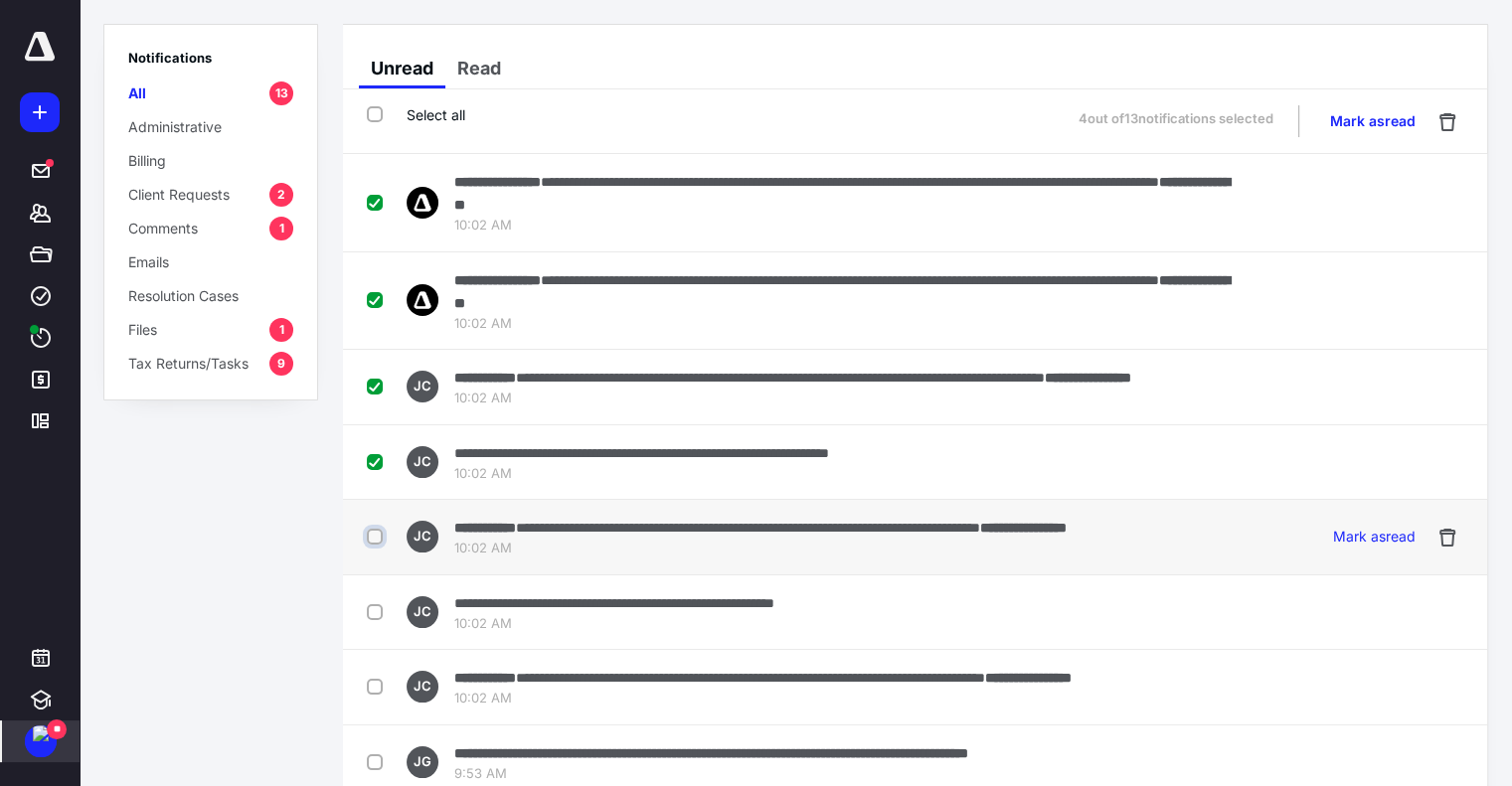 click at bounding box center [377, 537] 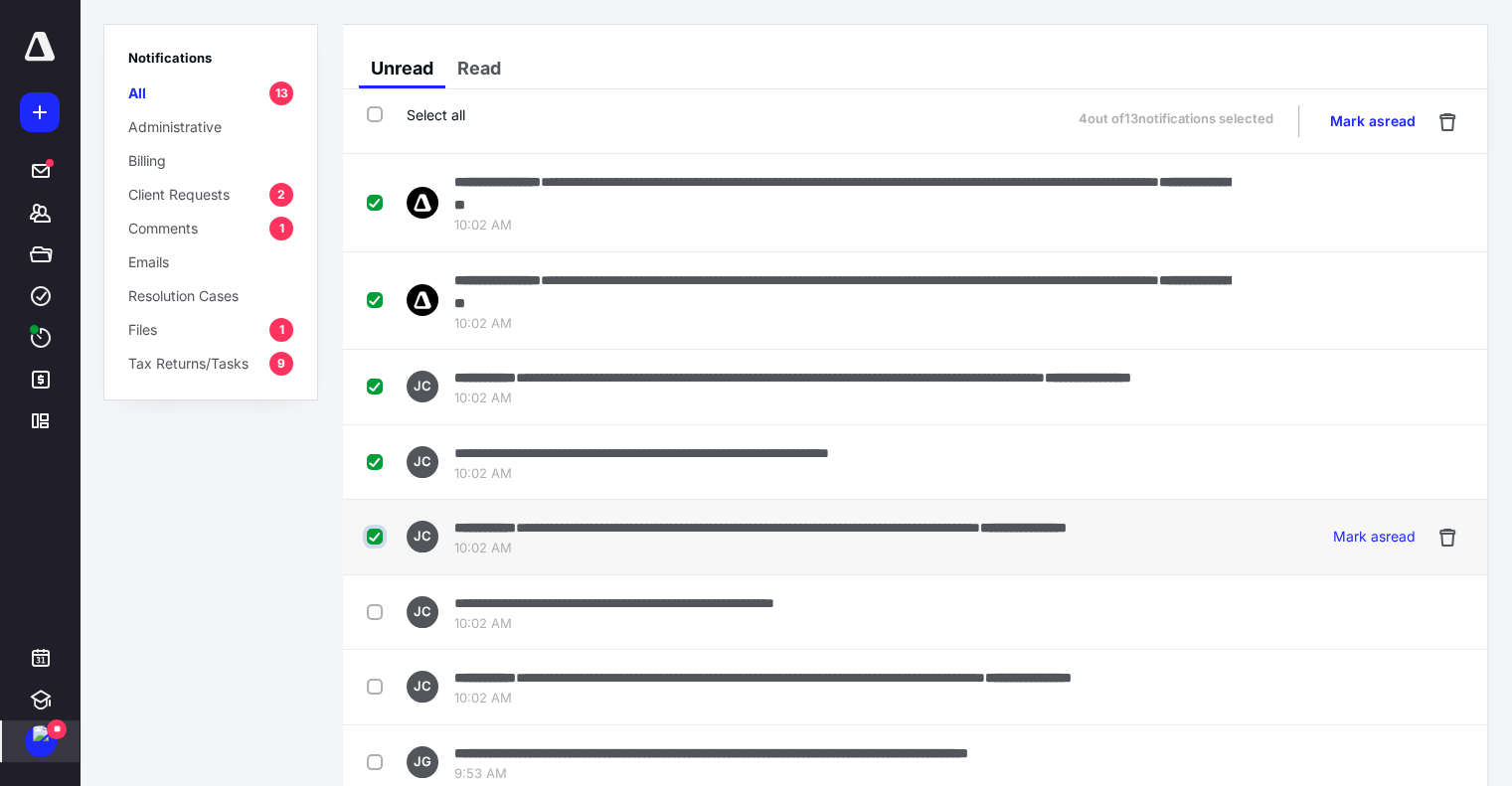 checkbox on "true" 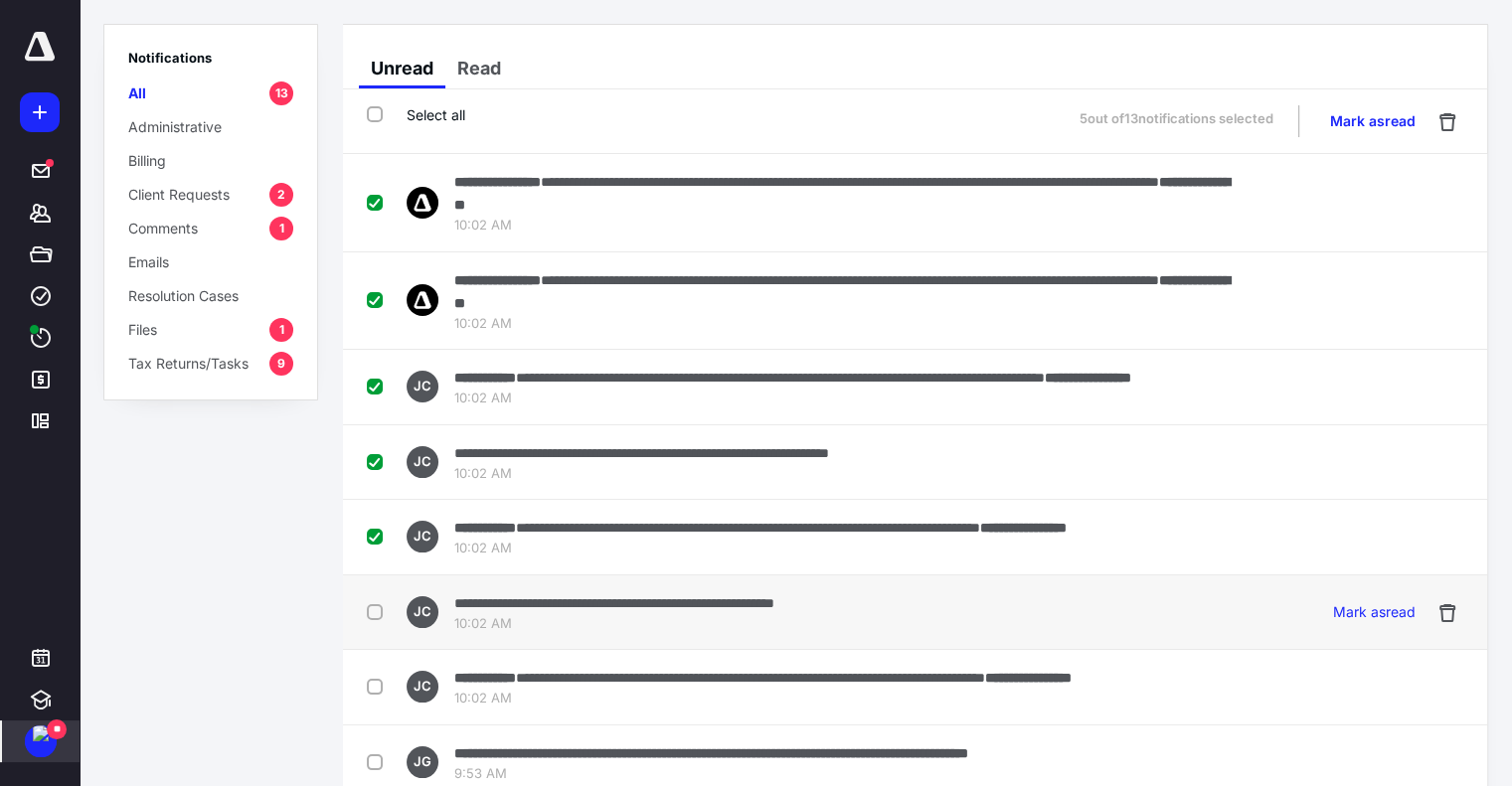 click at bounding box center [379, 611] 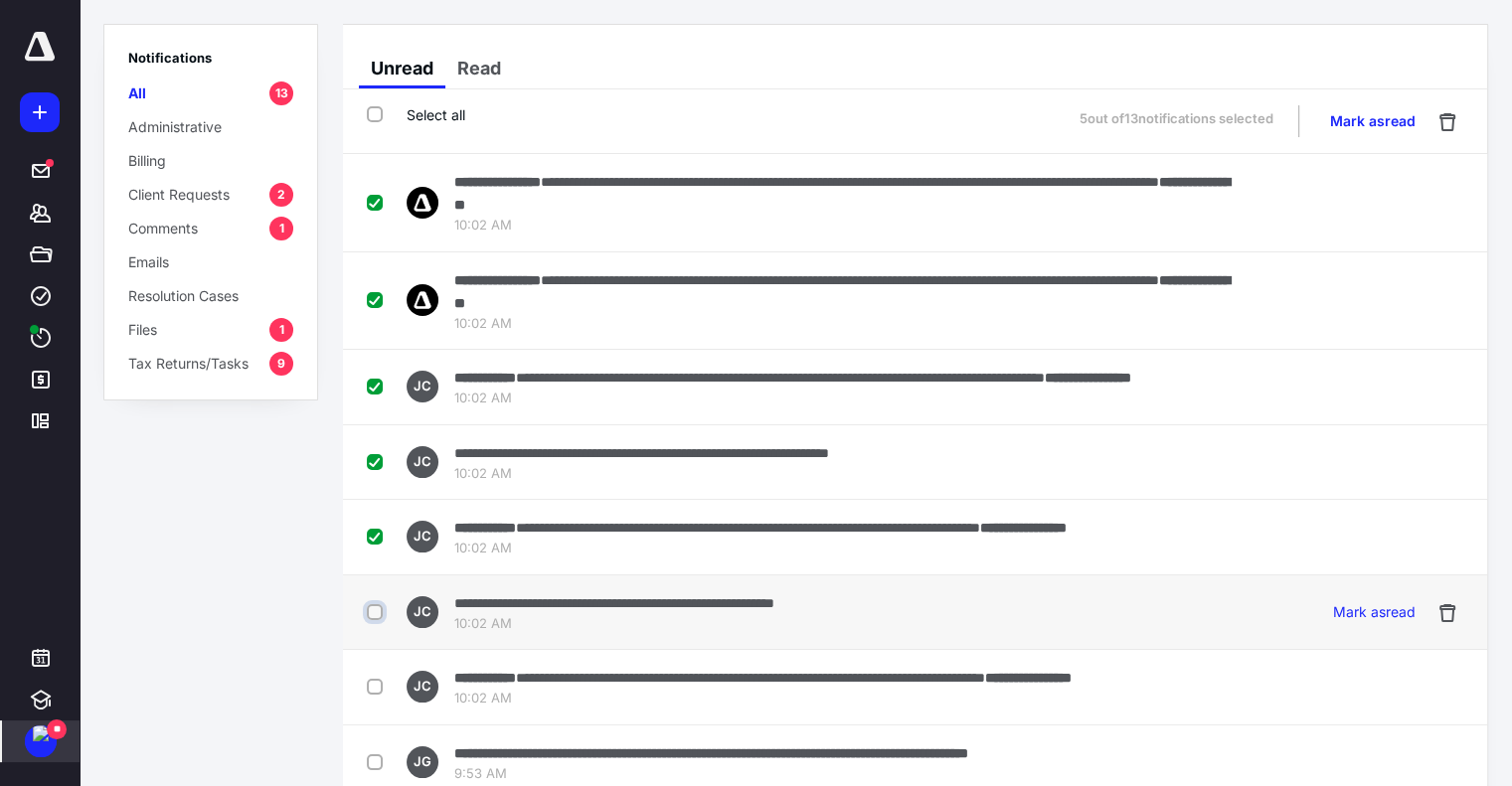 click at bounding box center [377, 612] 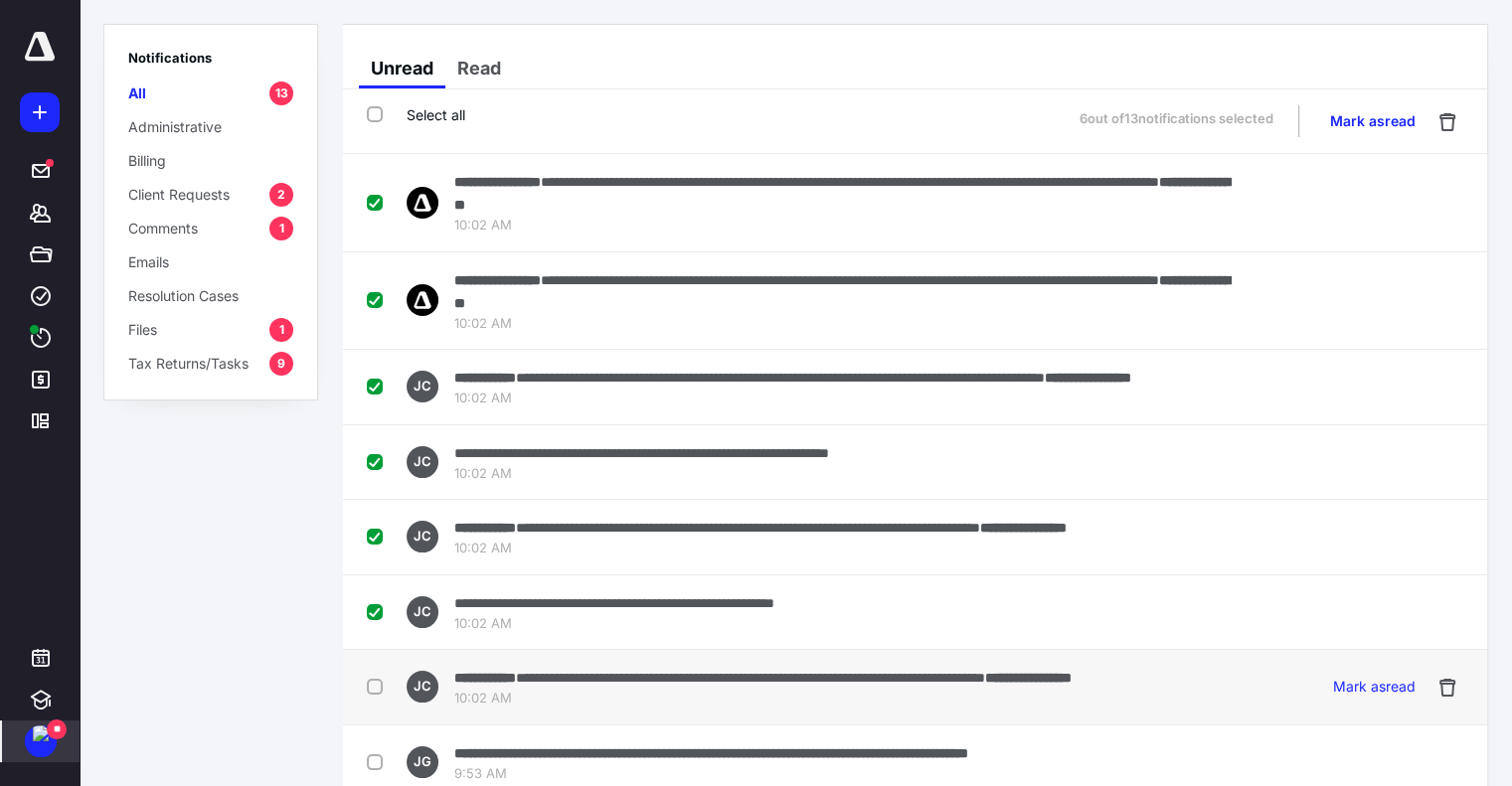 click at bounding box center (379, 686) 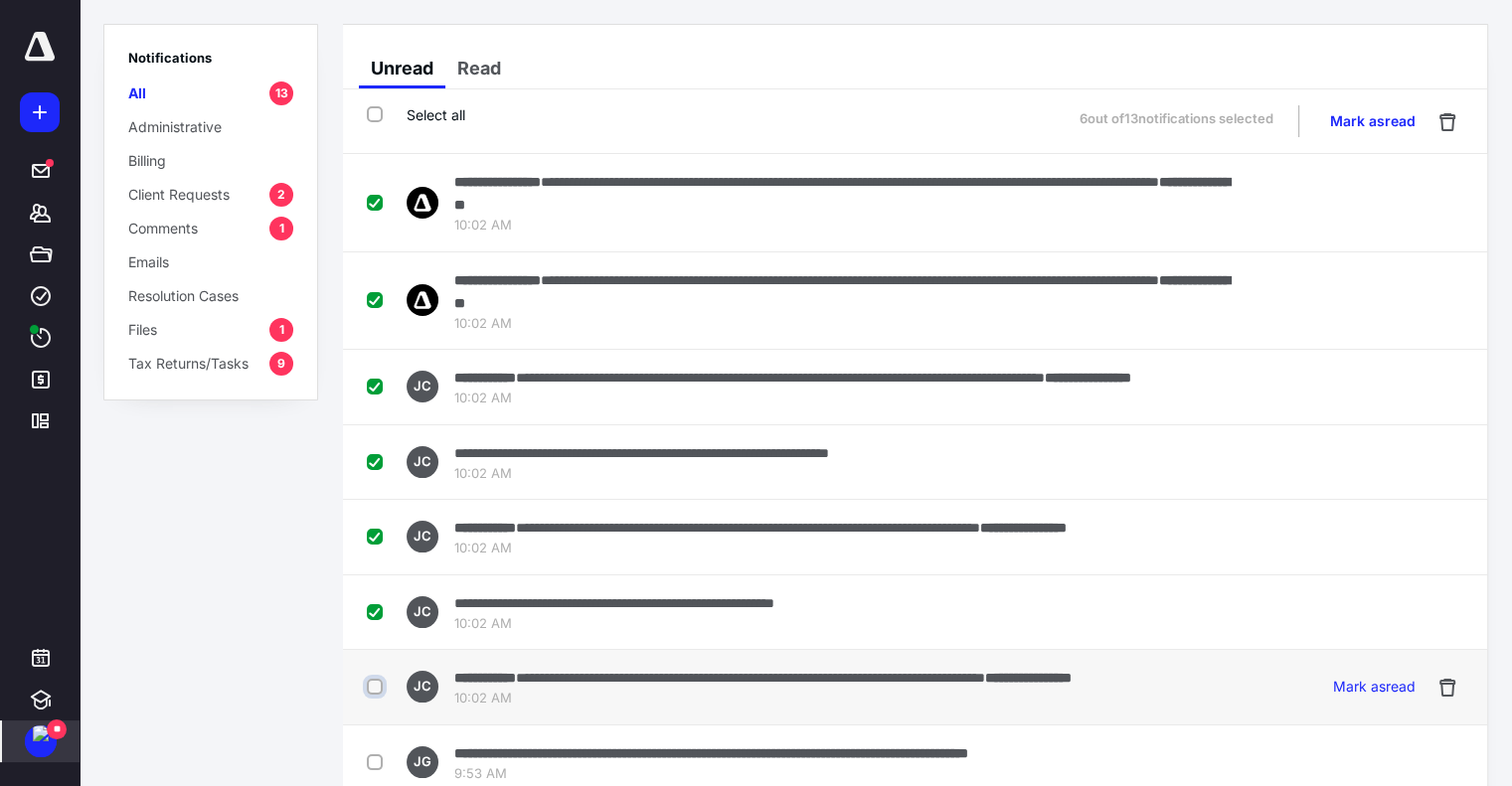 click at bounding box center (377, 687) 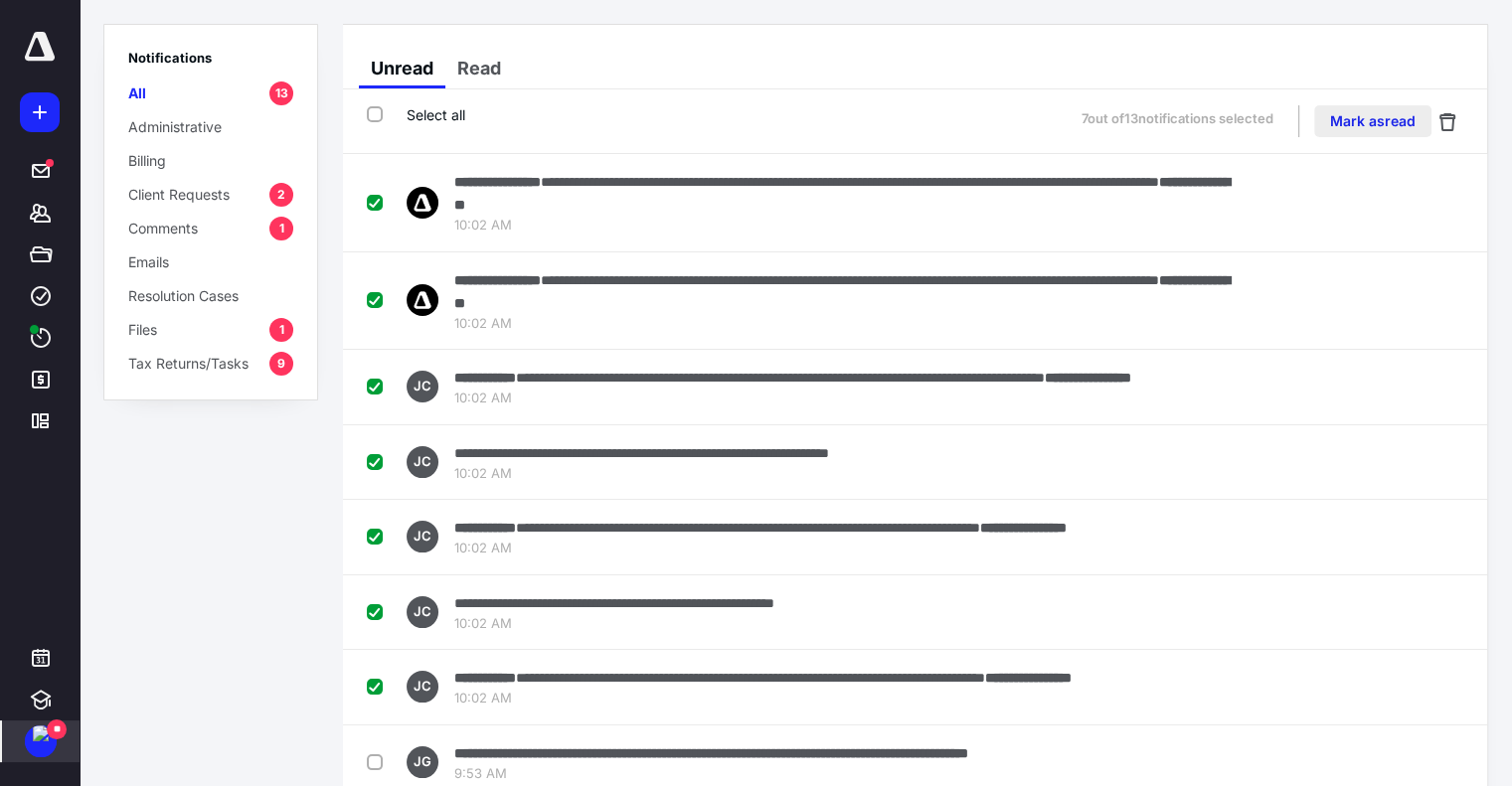 click on "Mark as  read" at bounding box center (1373, 121) 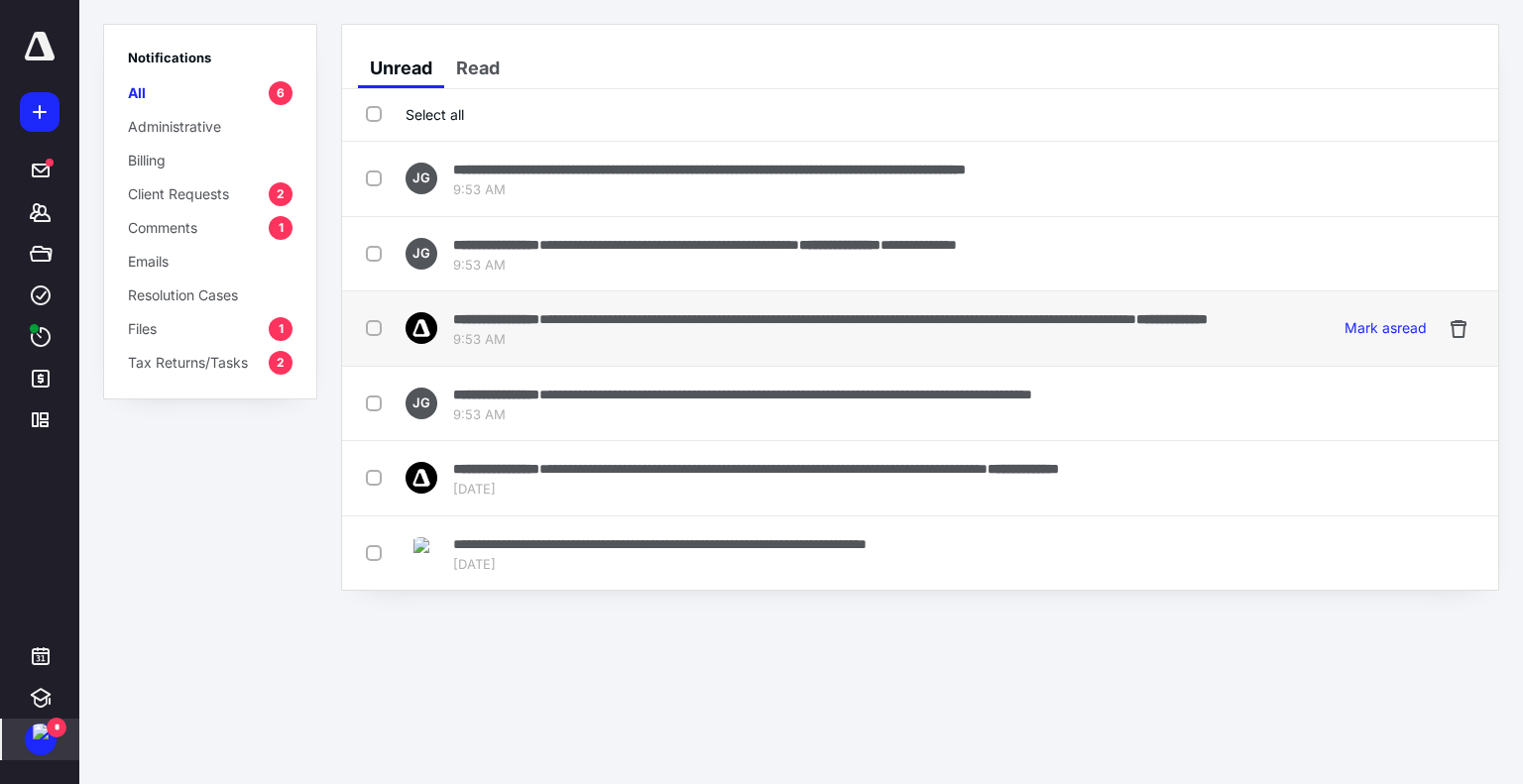 click at bounding box center (378, 327) 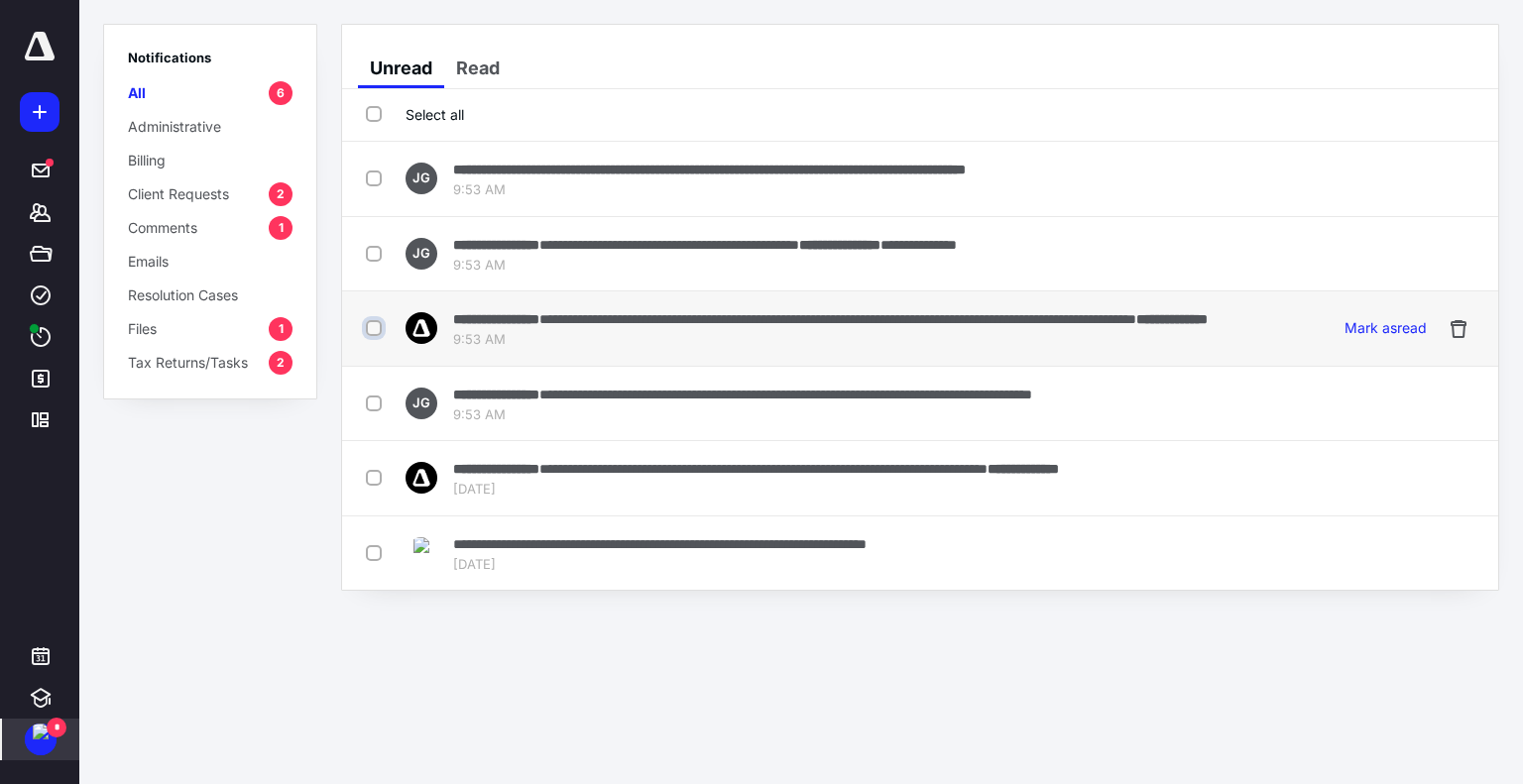 checkbox on "true" 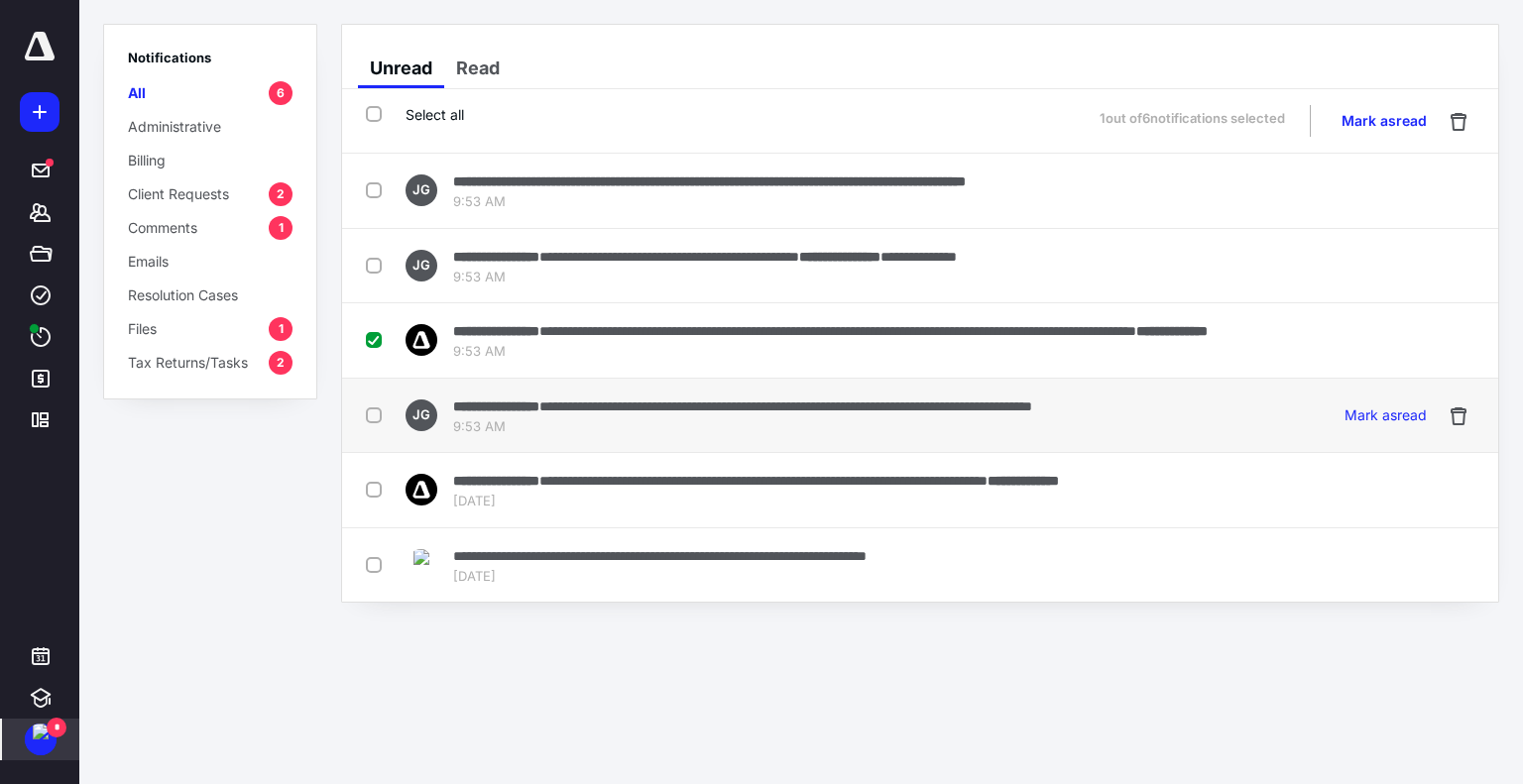 click at bounding box center [378, 414] 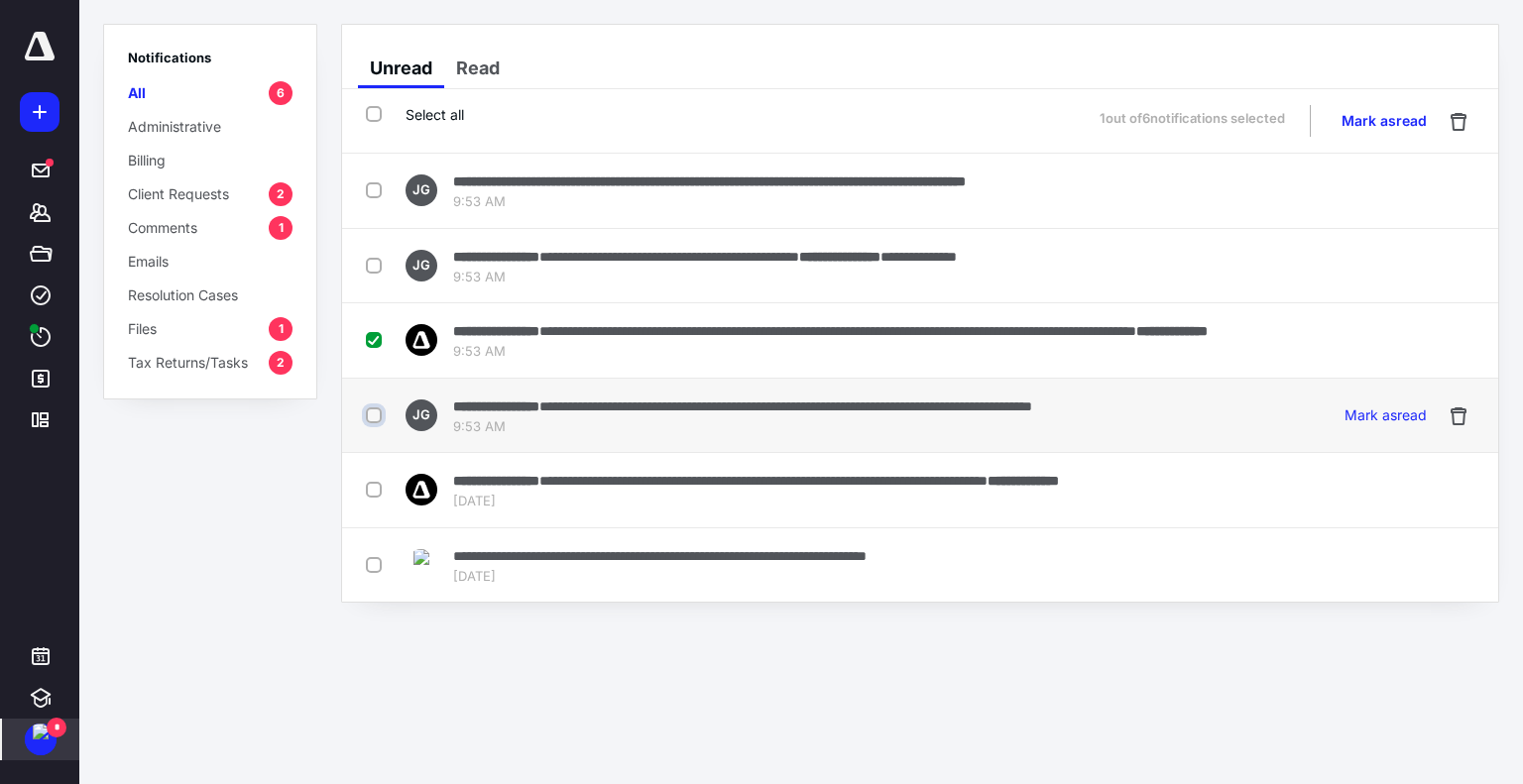 checkbox on "true" 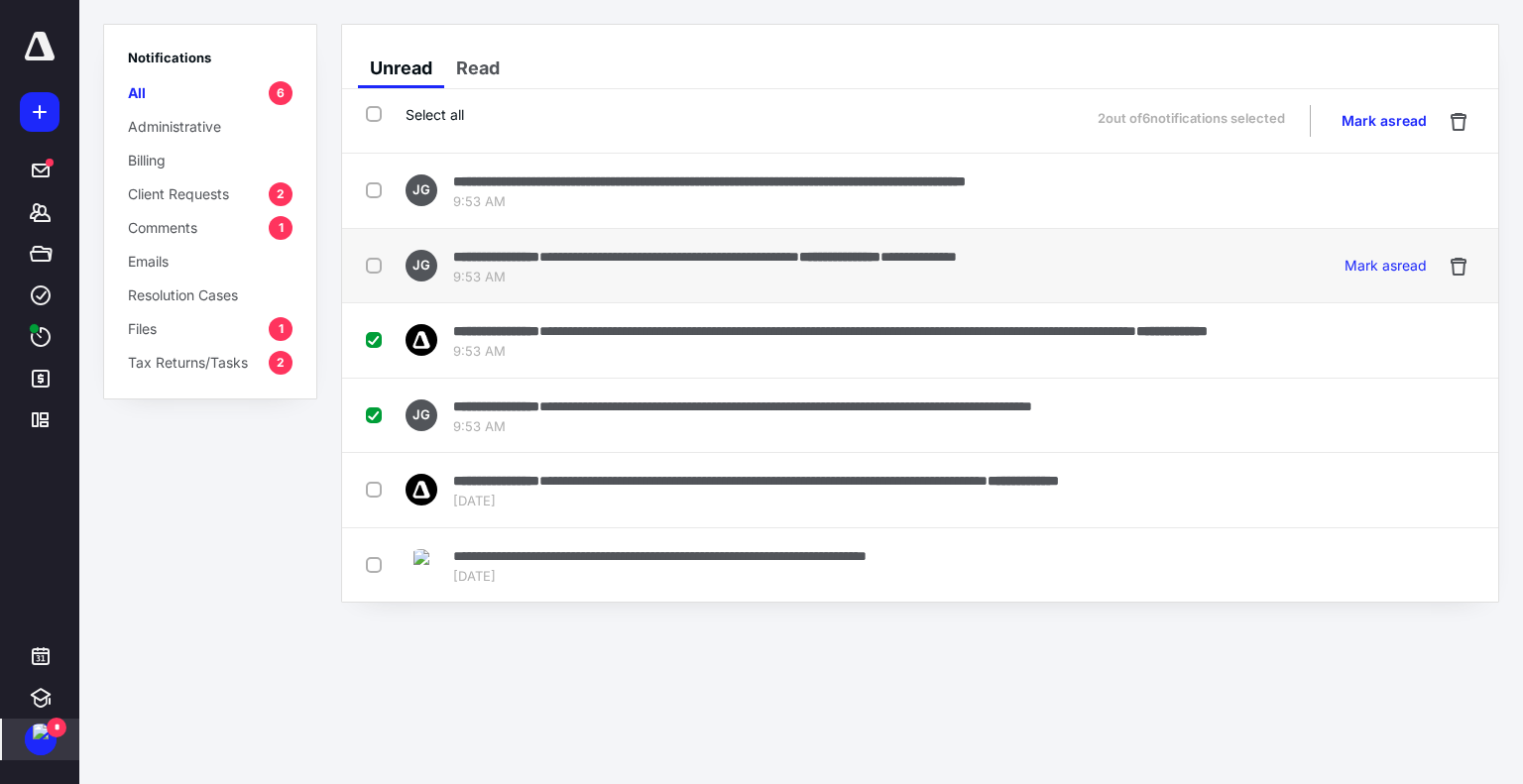 click at bounding box center (378, 265) 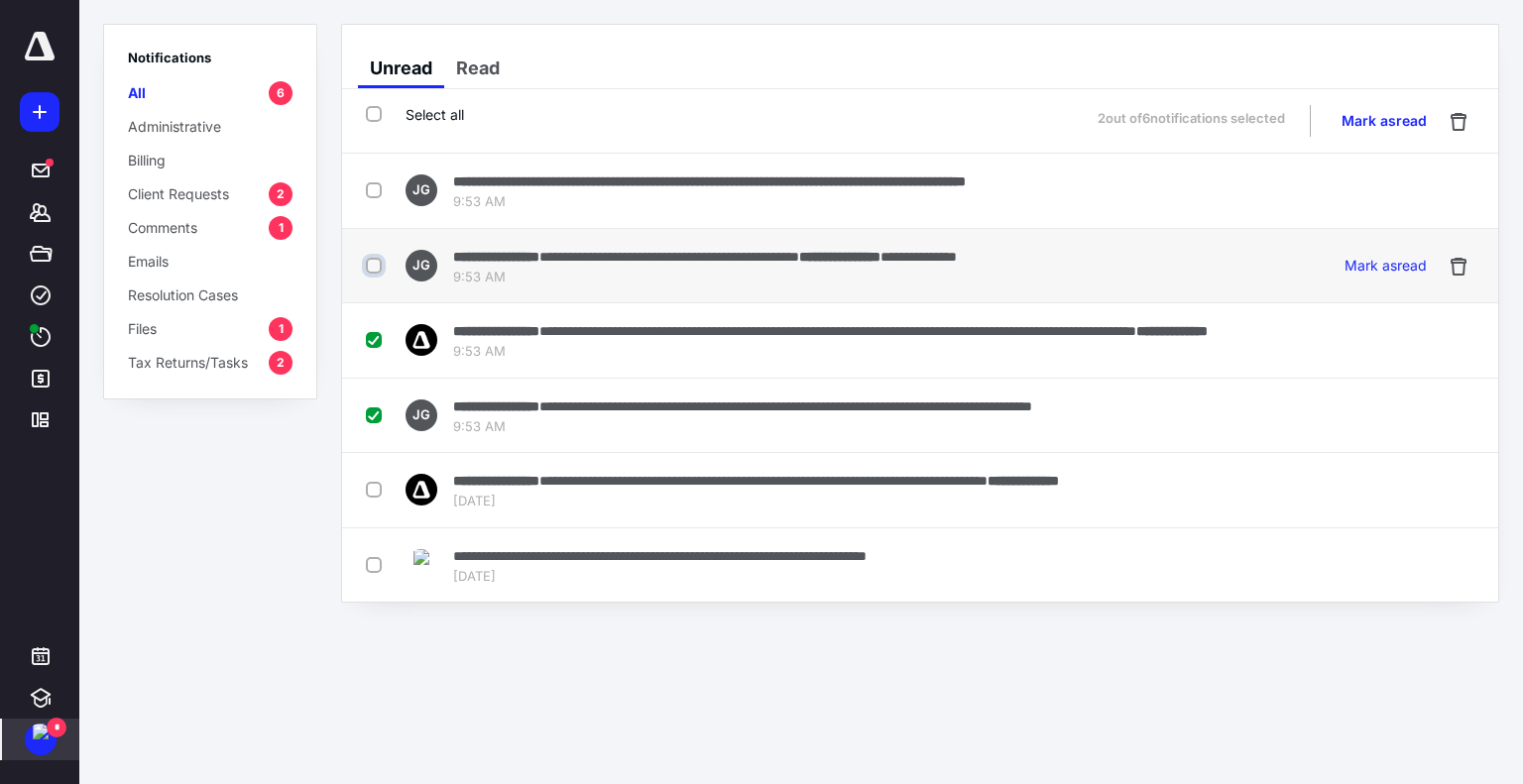 click at bounding box center [376, 266] 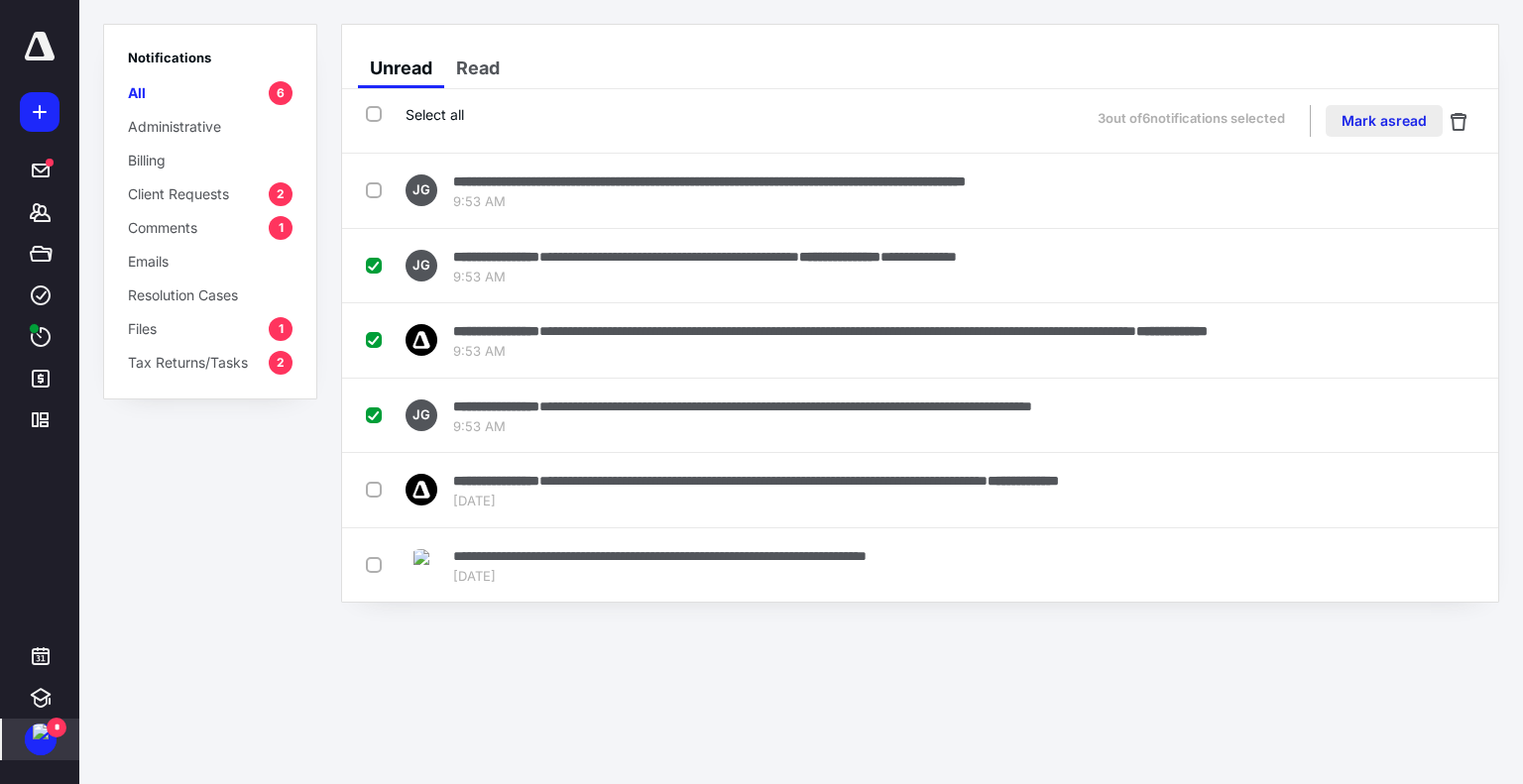 click on "Mark as  read" at bounding box center [1384, 121] 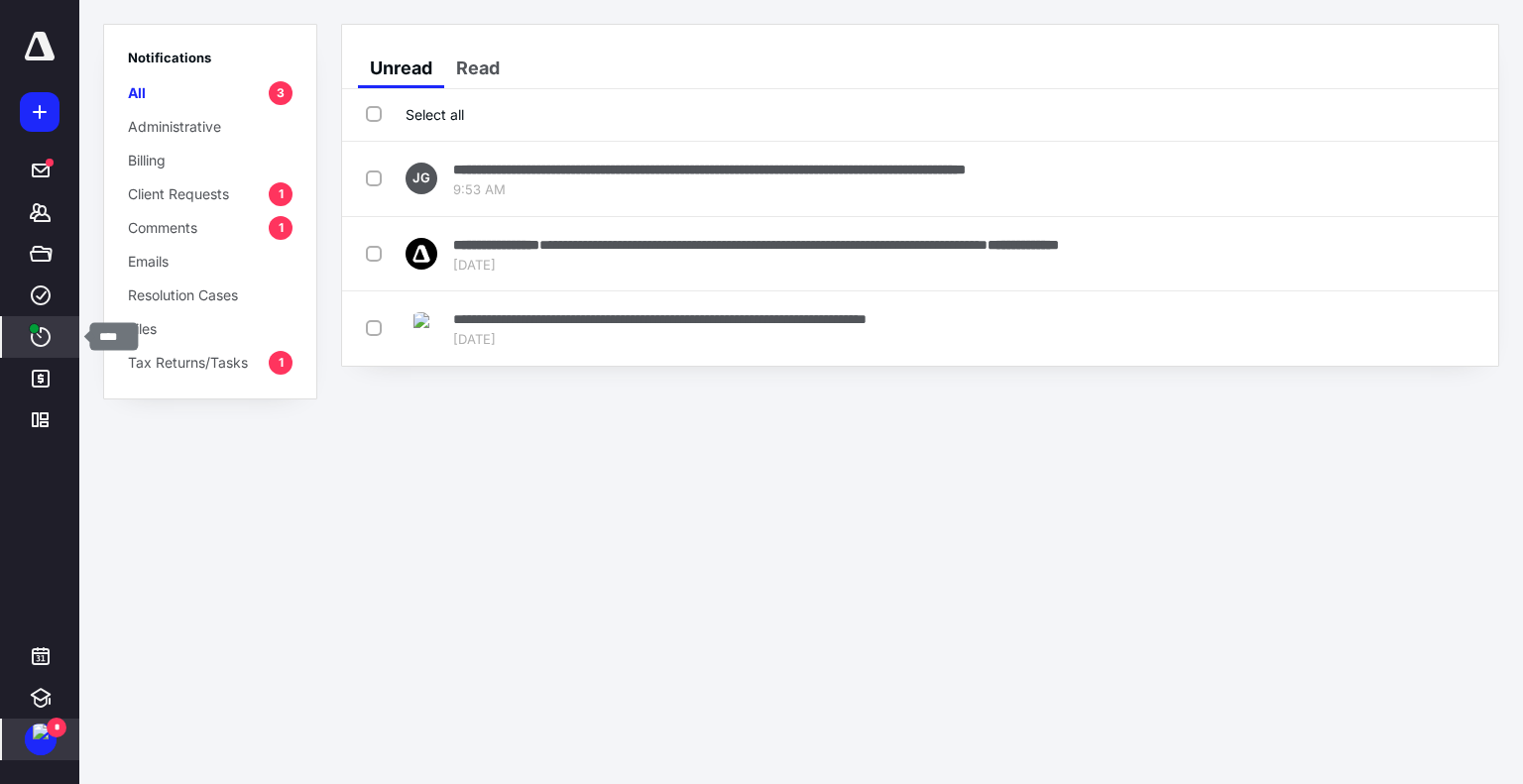 click on "****" at bounding box center (41, 337) 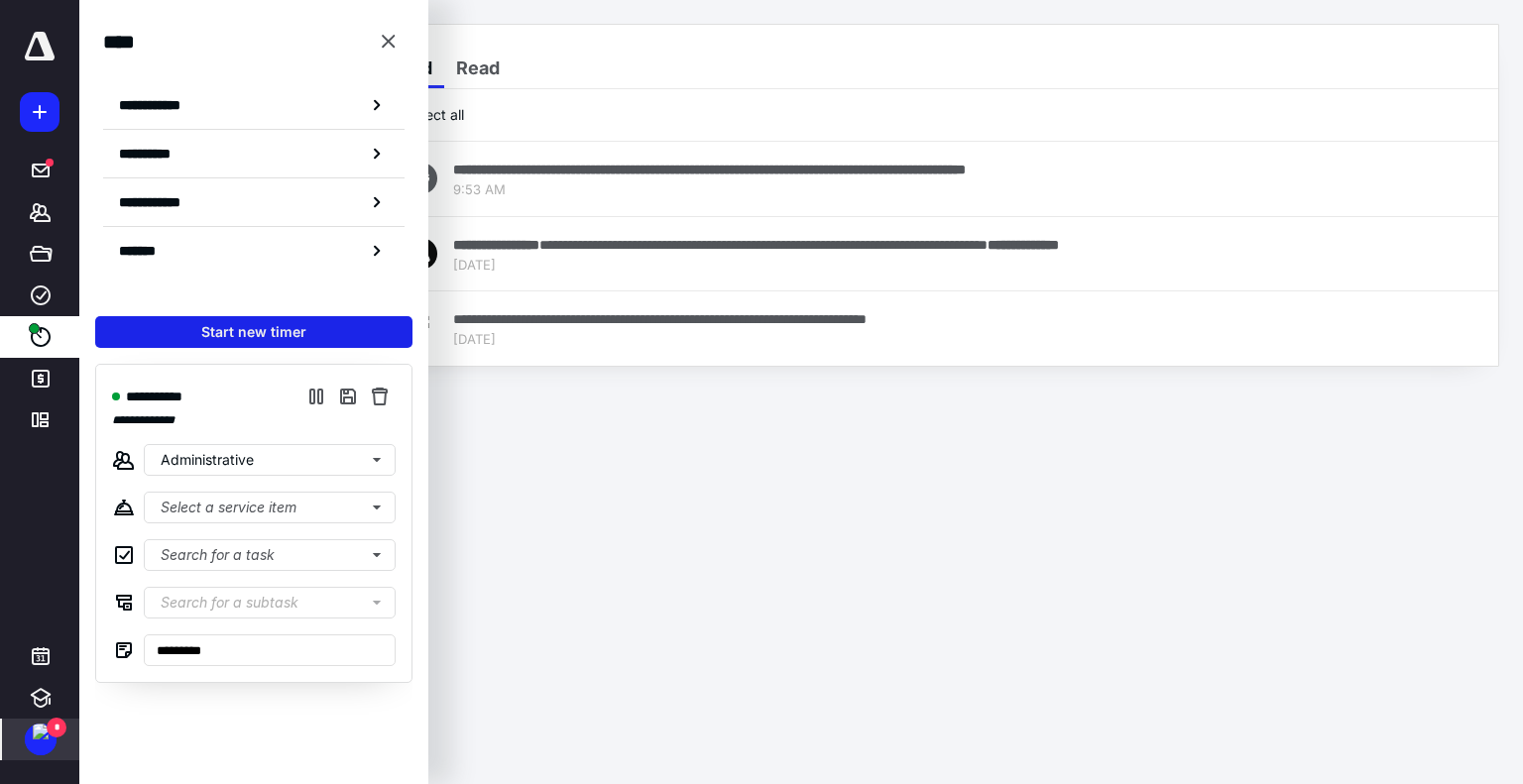 click on "Start new timer" at bounding box center (254, 332) 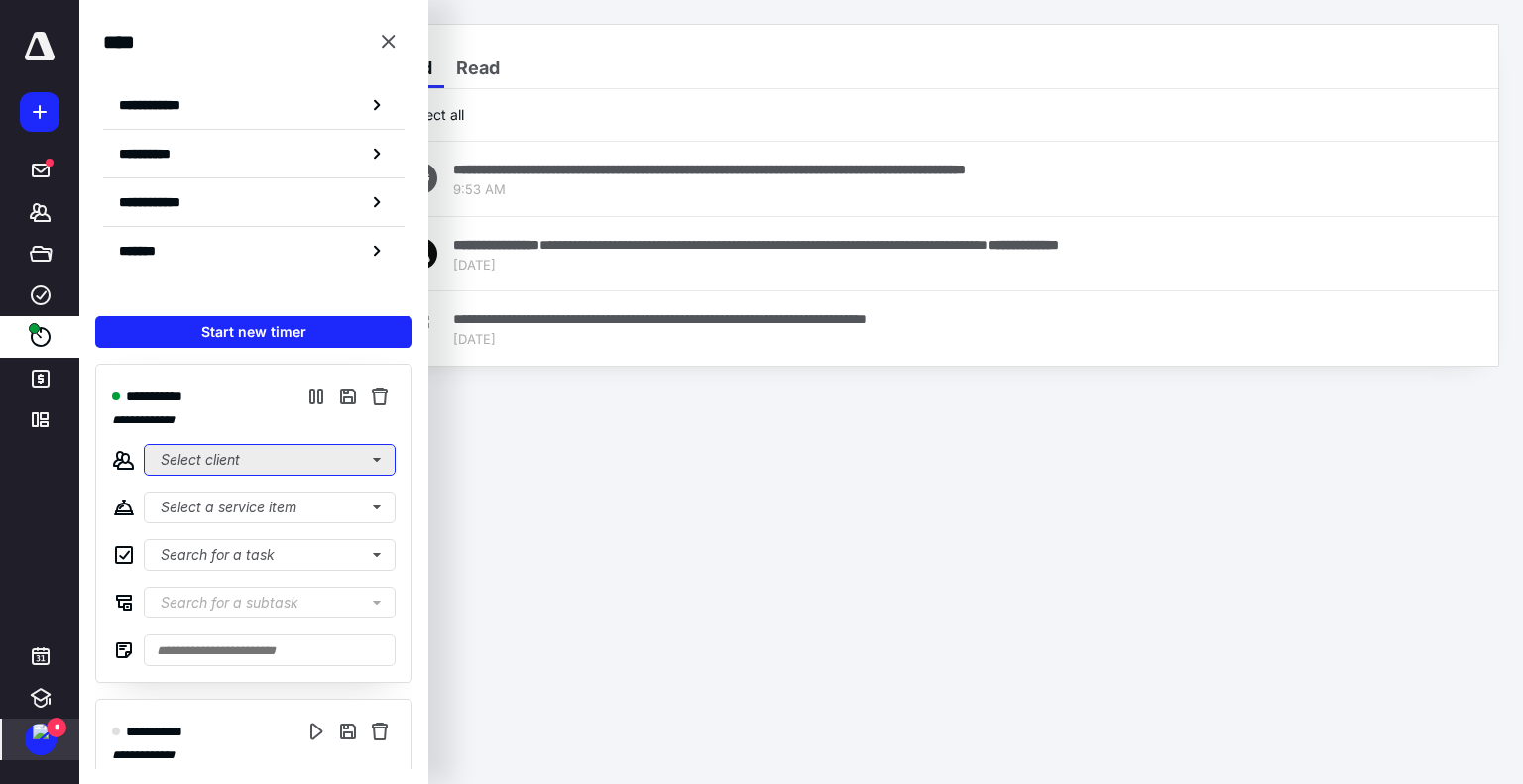 click on "Select client" at bounding box center [270, 460] 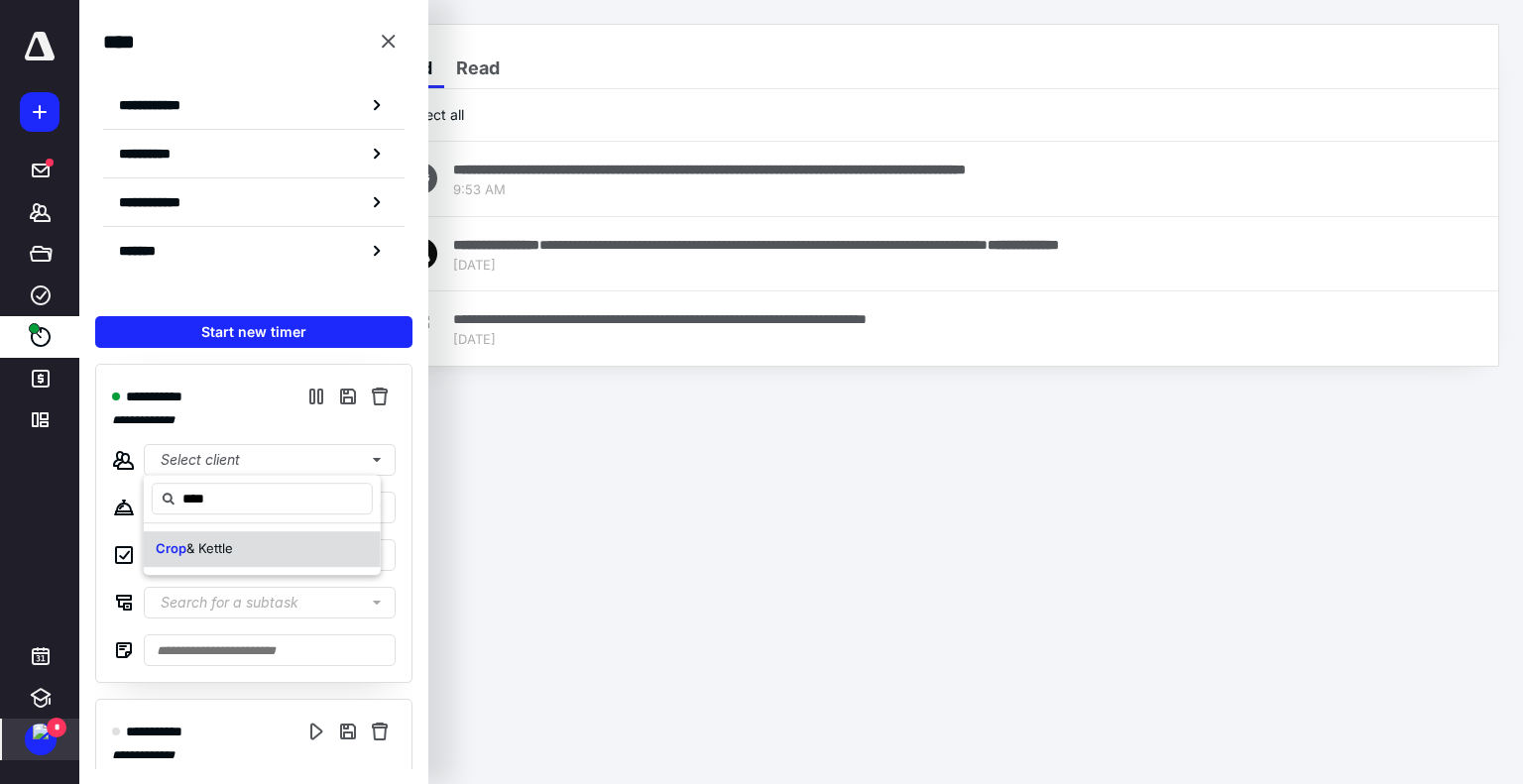 click on "& Kettle" at bounding box center [209, 548] 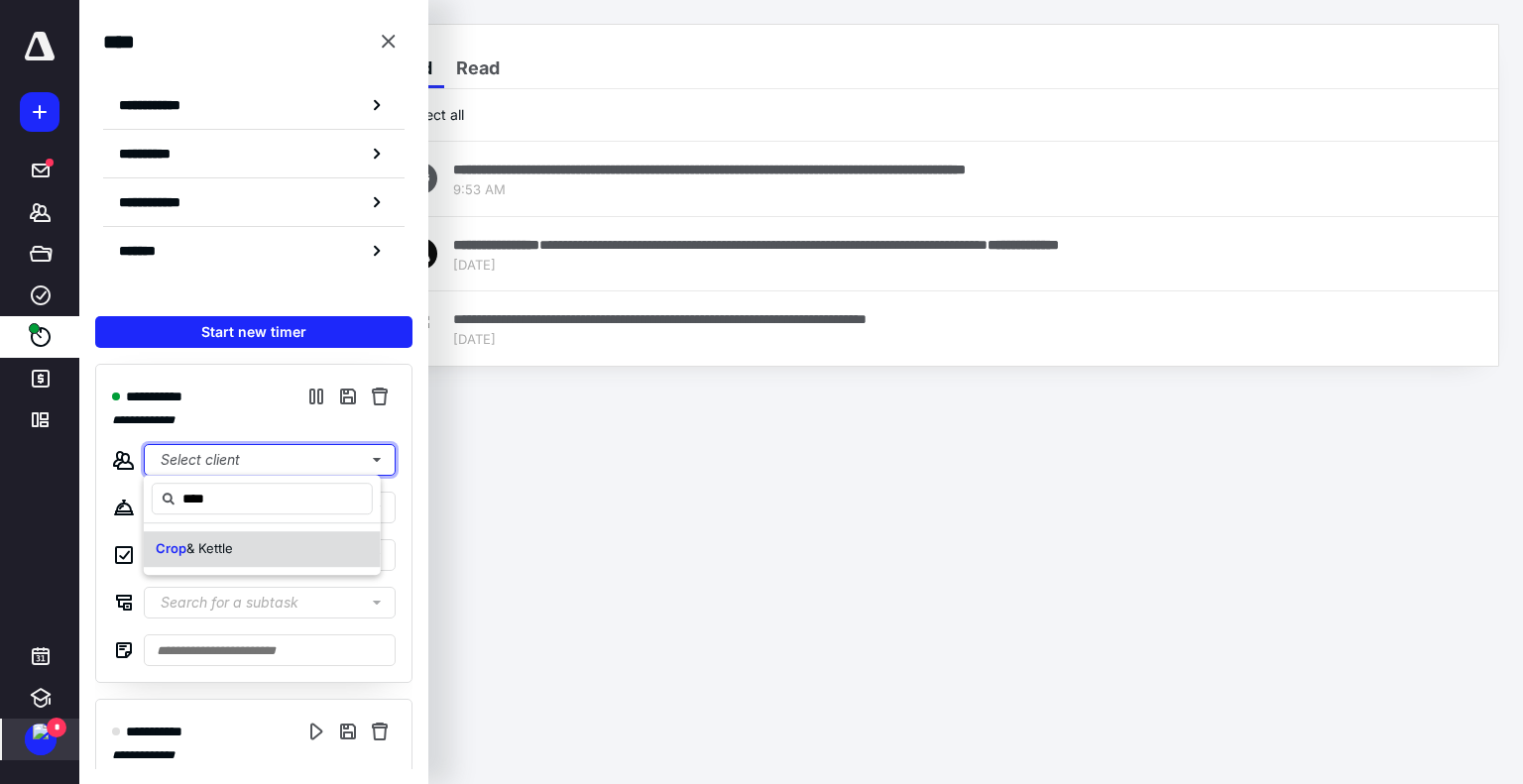 type 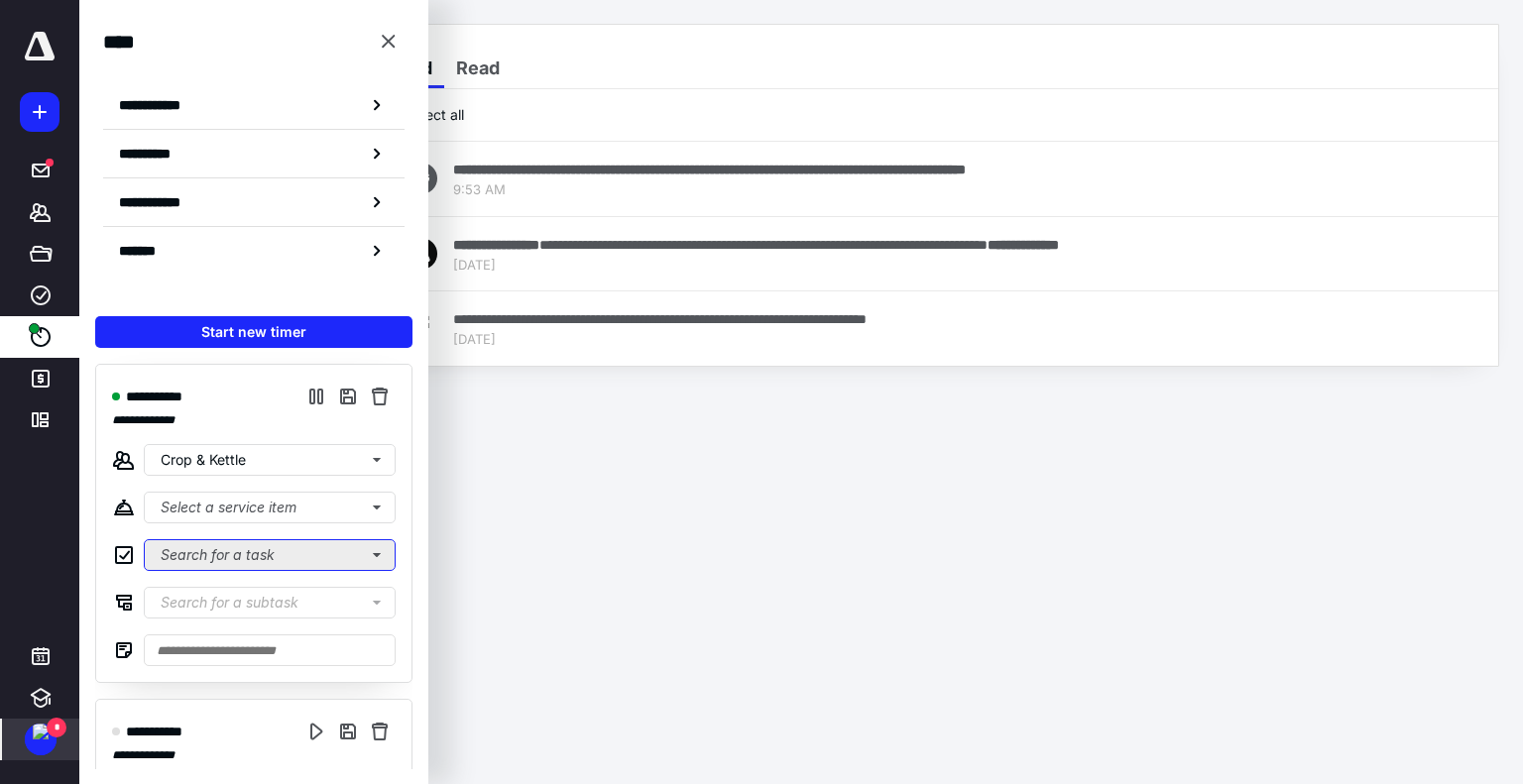 click on "Search for a task" at bounding box center [270, 555] 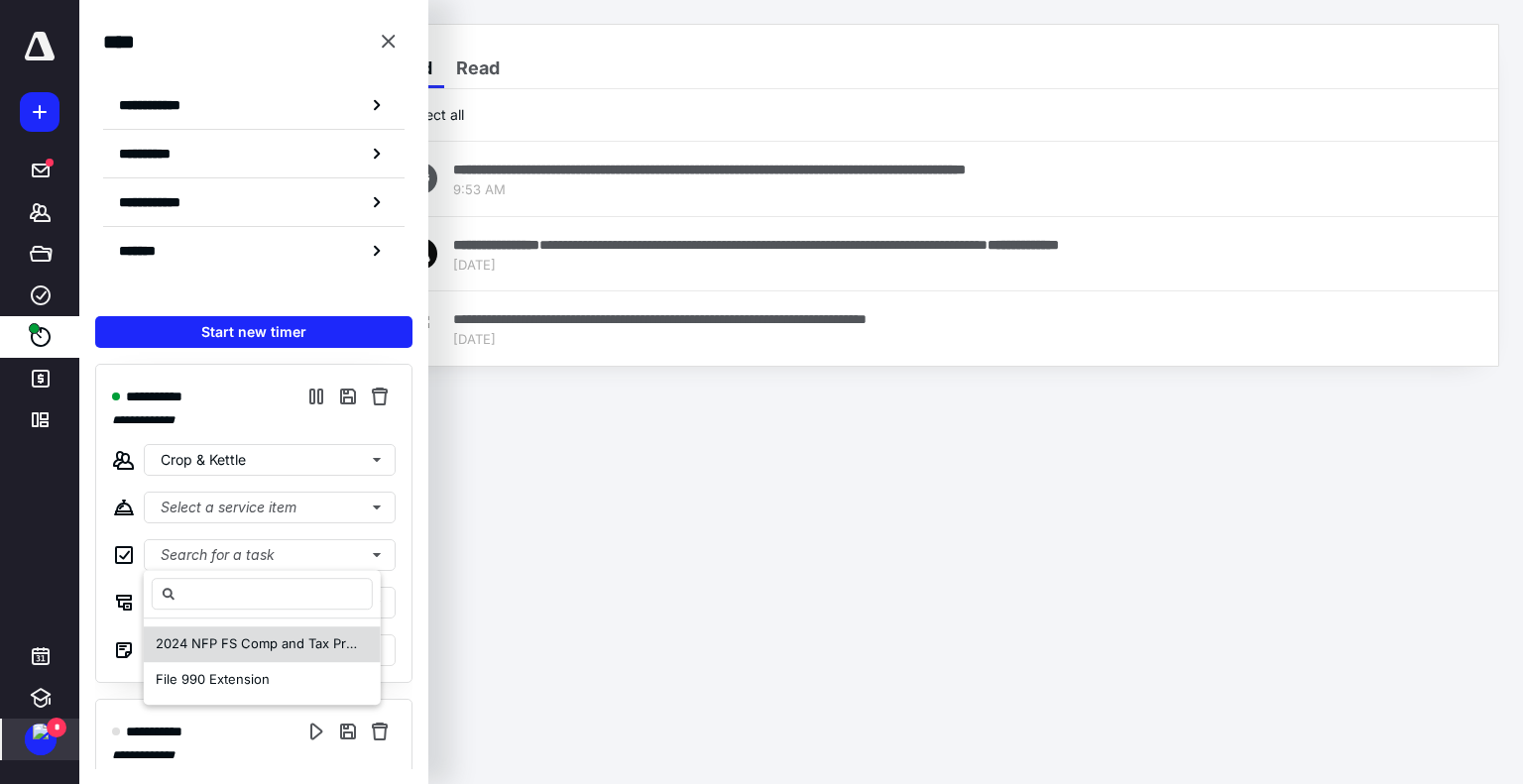 click on "2024 NFP FS Comp and Tax Prep" at bounding box center [259, 643] 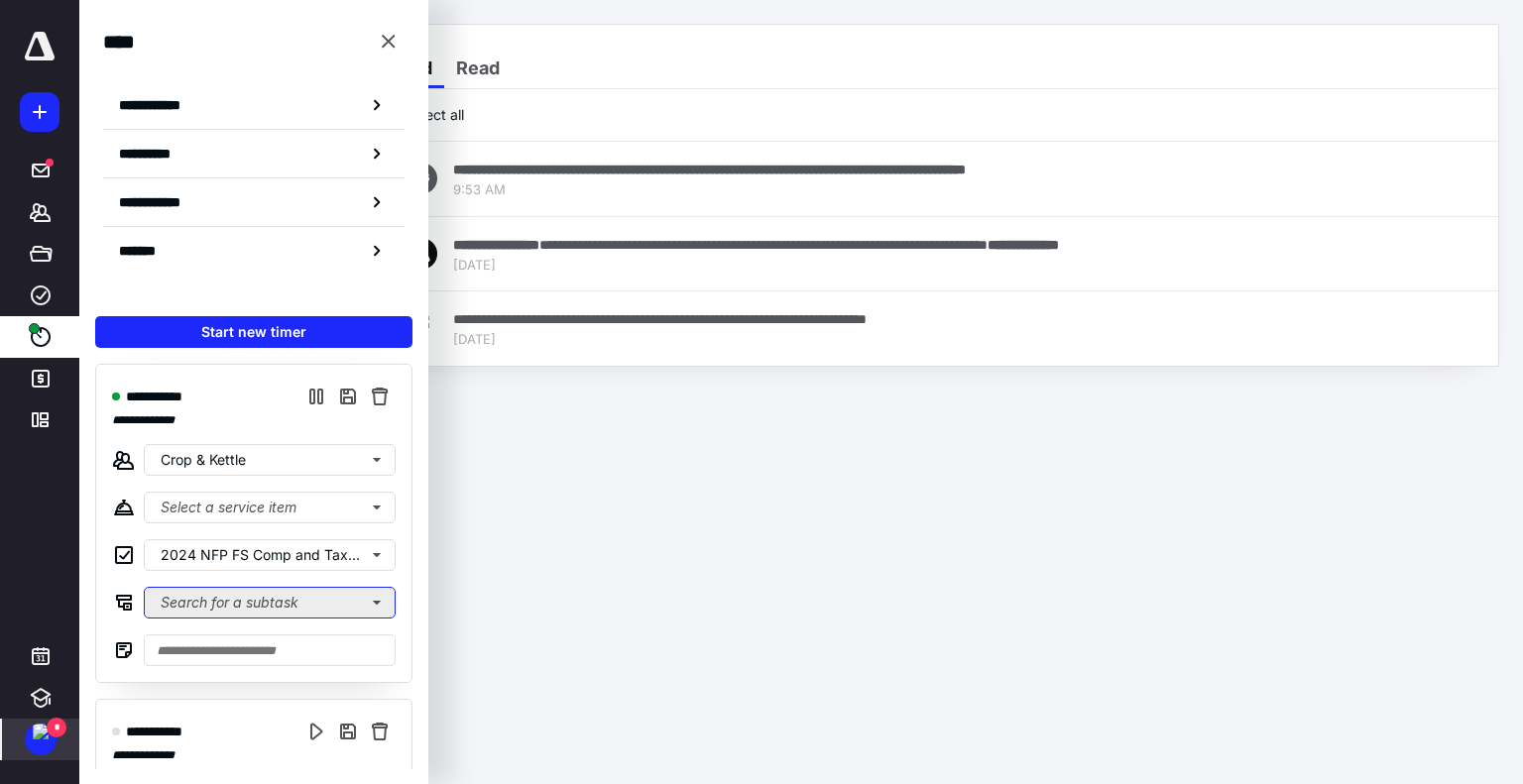 click on "Search for a subtask" at bounding box center (270, 603) 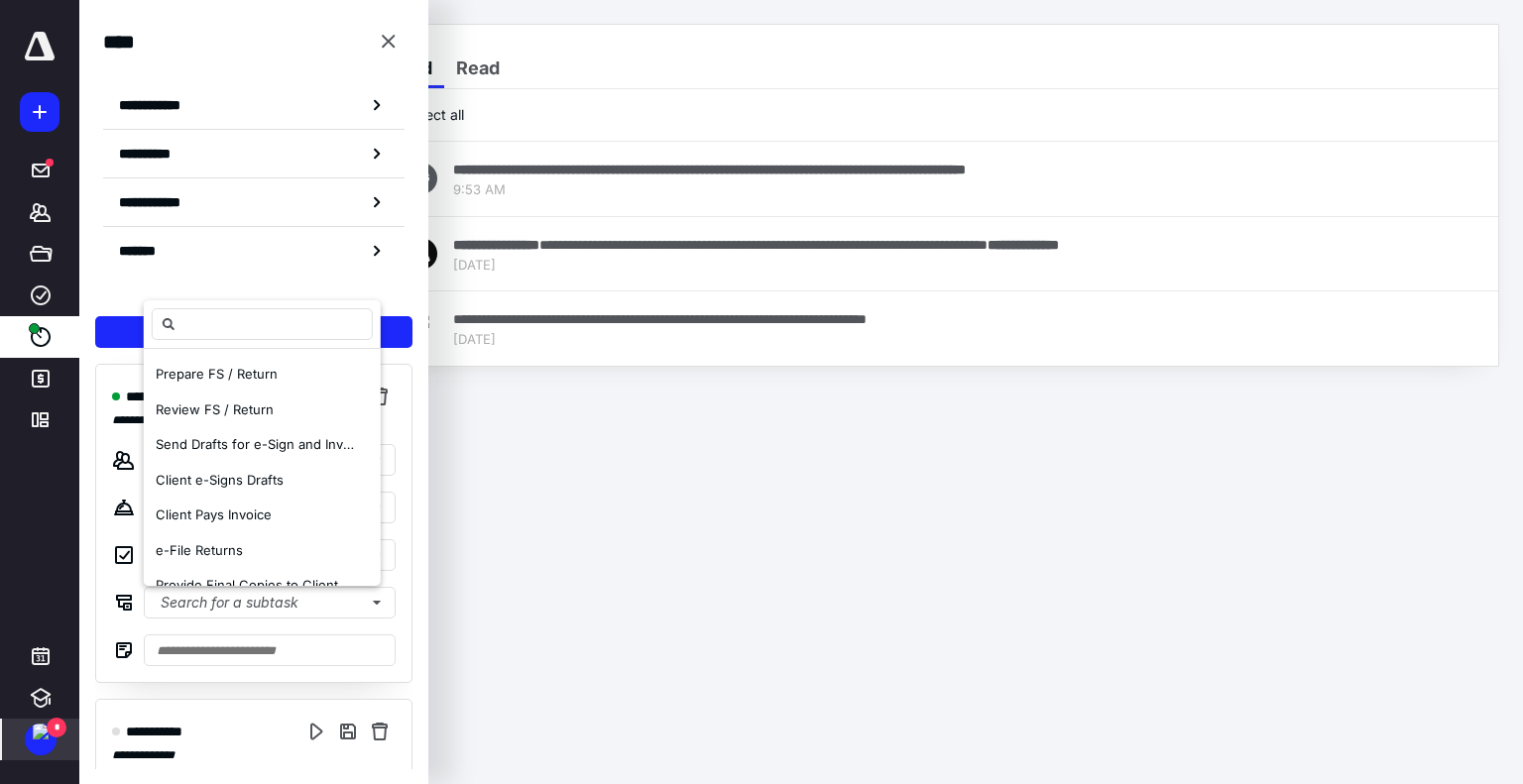 click on "**********" at bounding box center [762, 392] 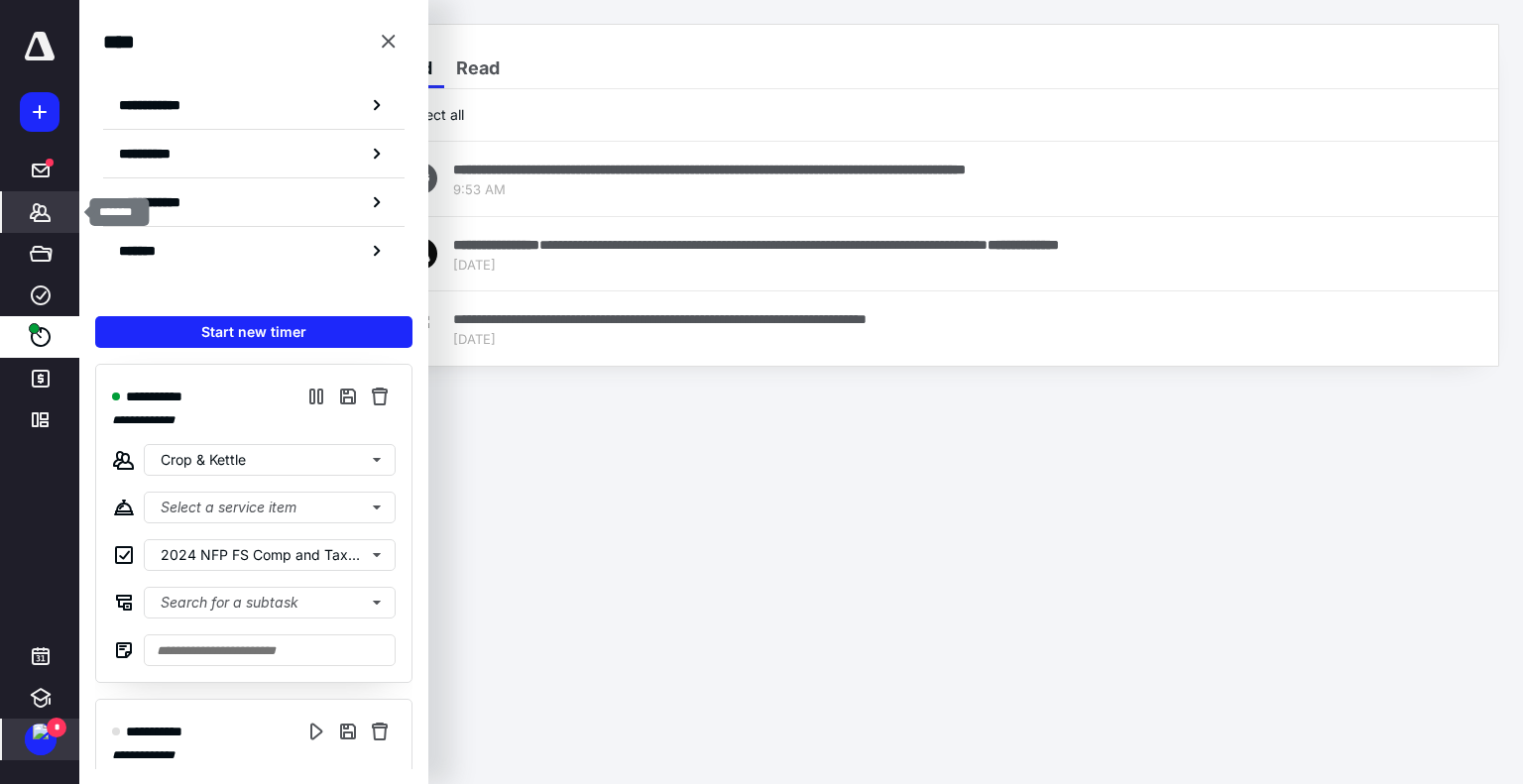 click on "*******" at bounding box center (41, 212) 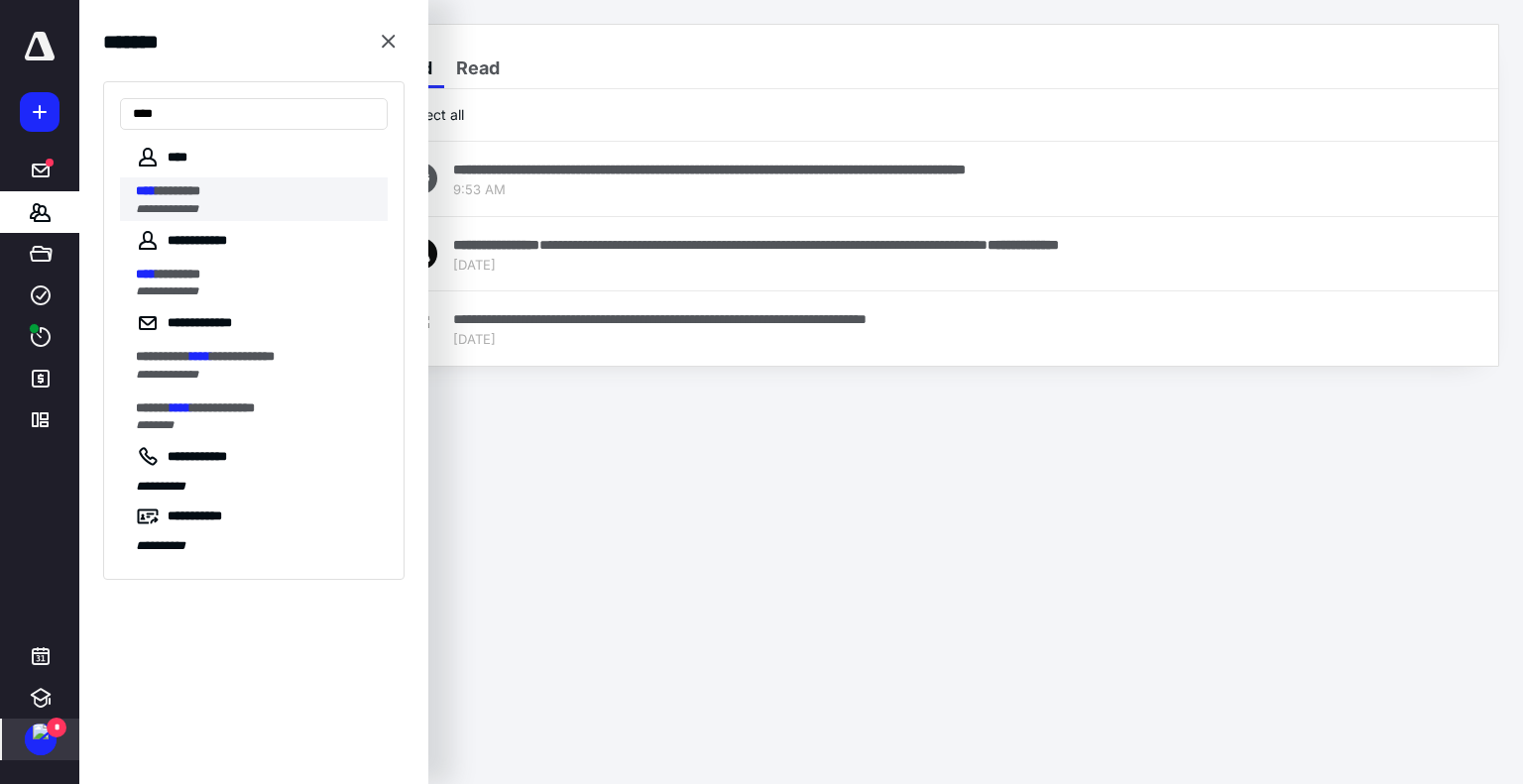 type on "****" 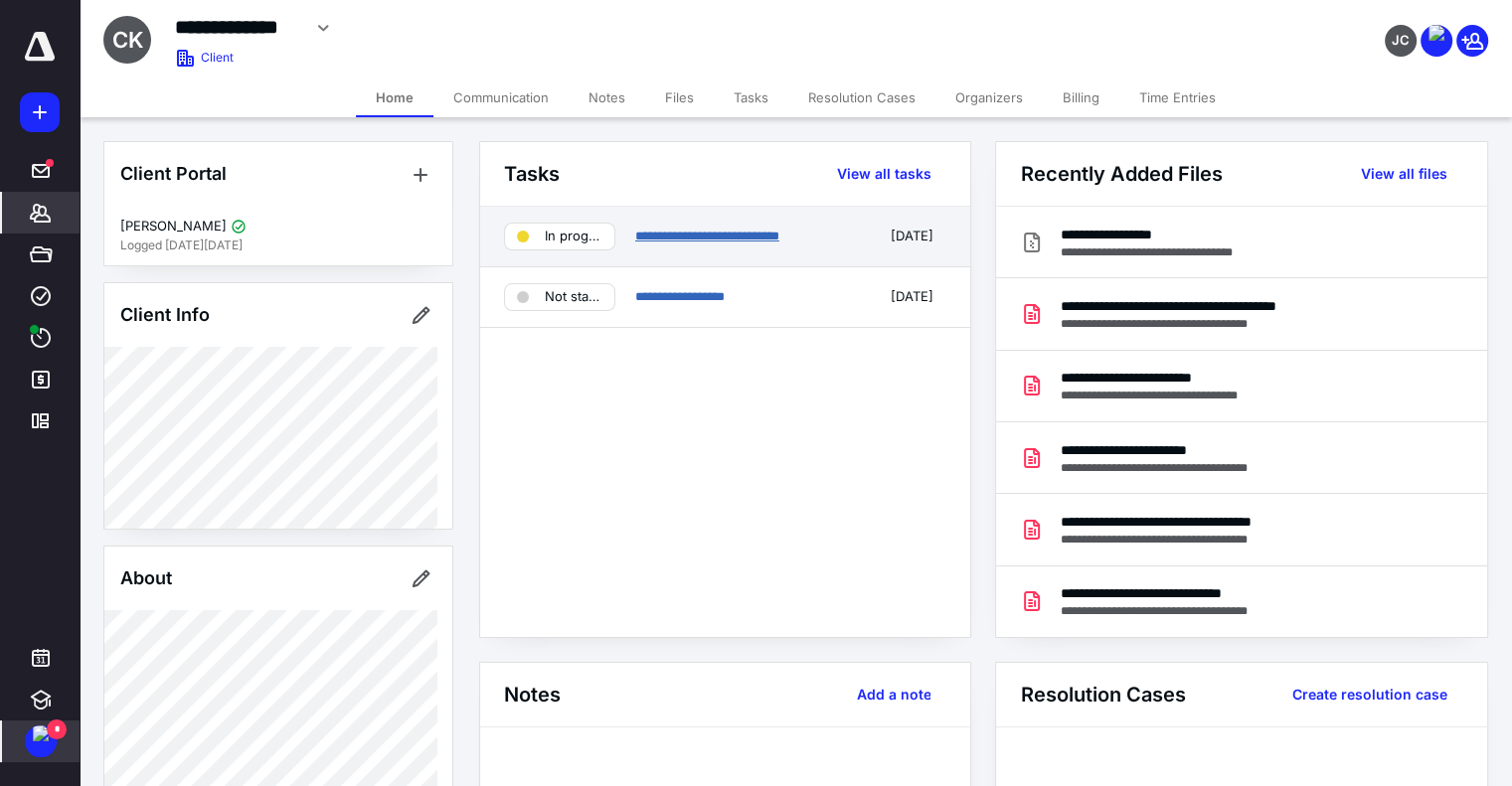 click on "**********" at bounding box center [707, 236] 